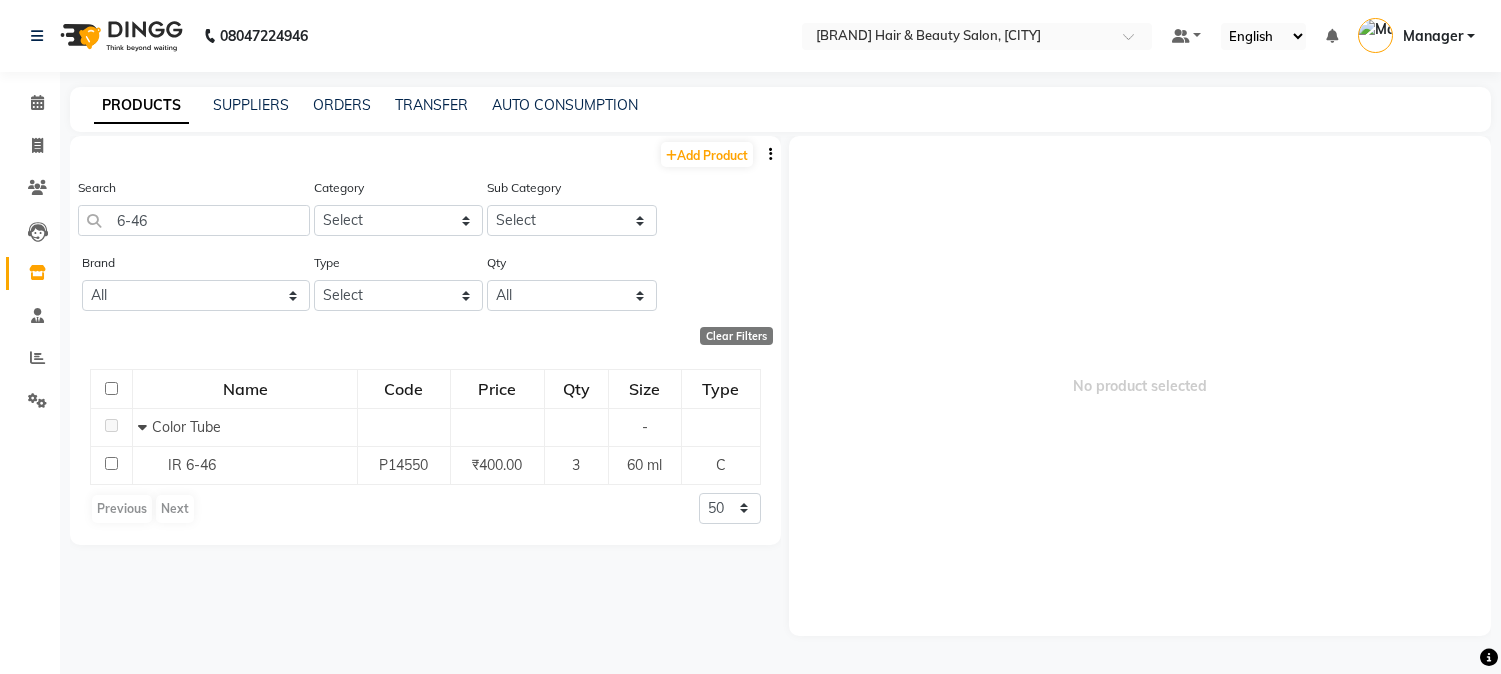 scroll, scrollTop: 0, scrollLeft: 0, axis: both 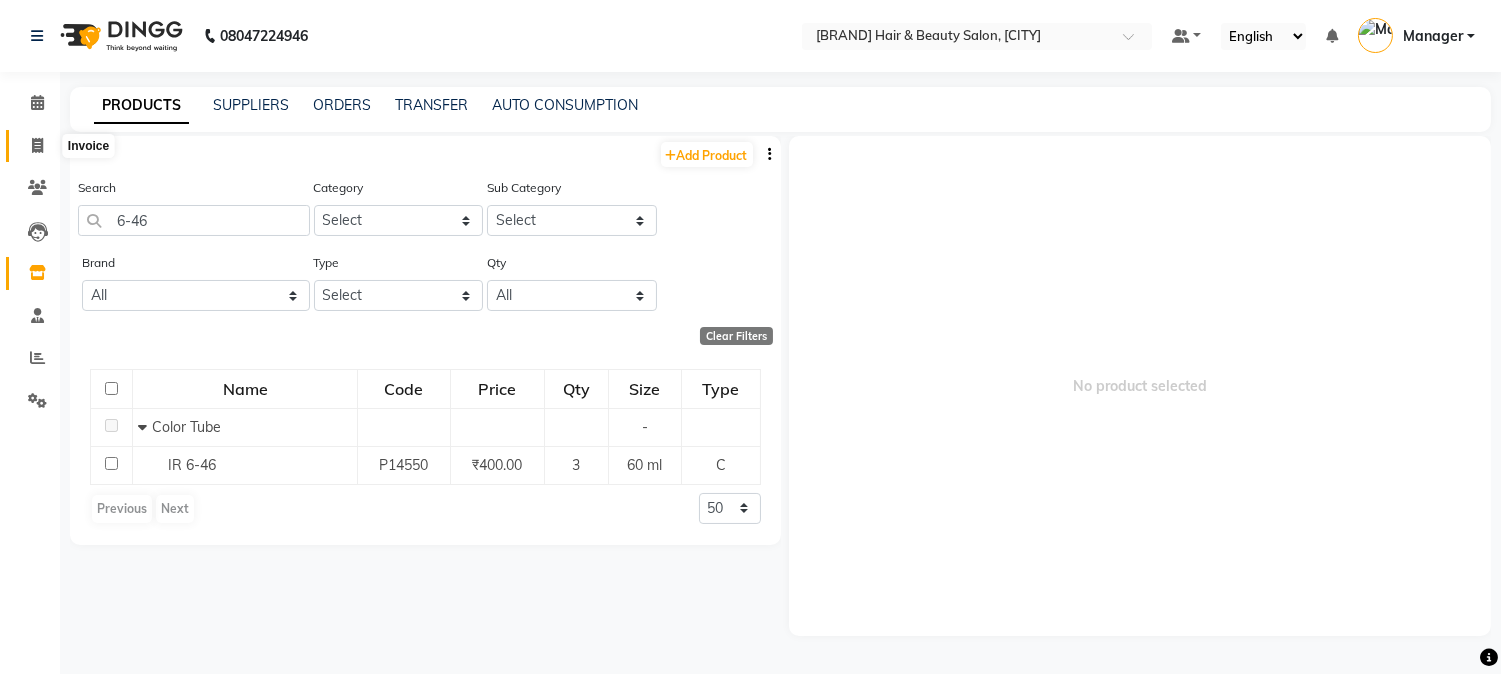 click 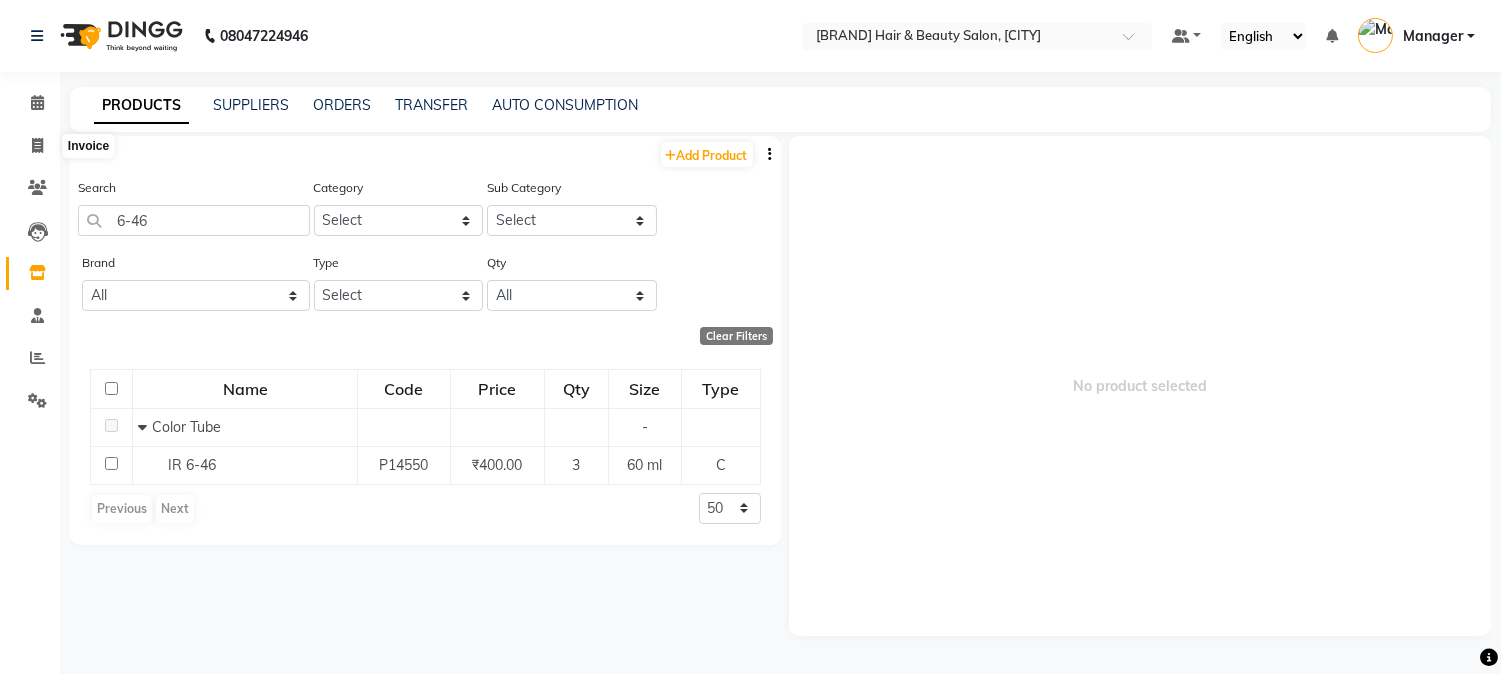 select on "5356" 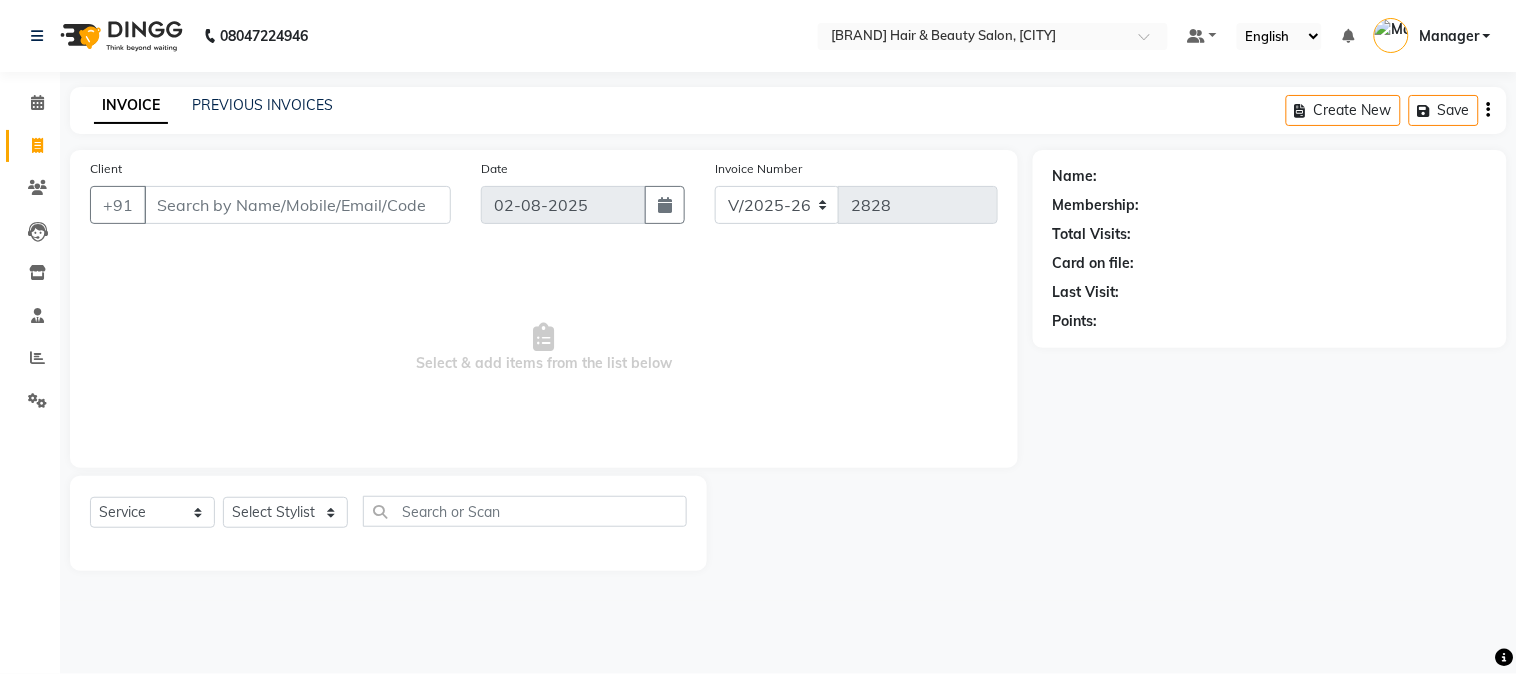 click on "Client" at bounding box center [297, 205] 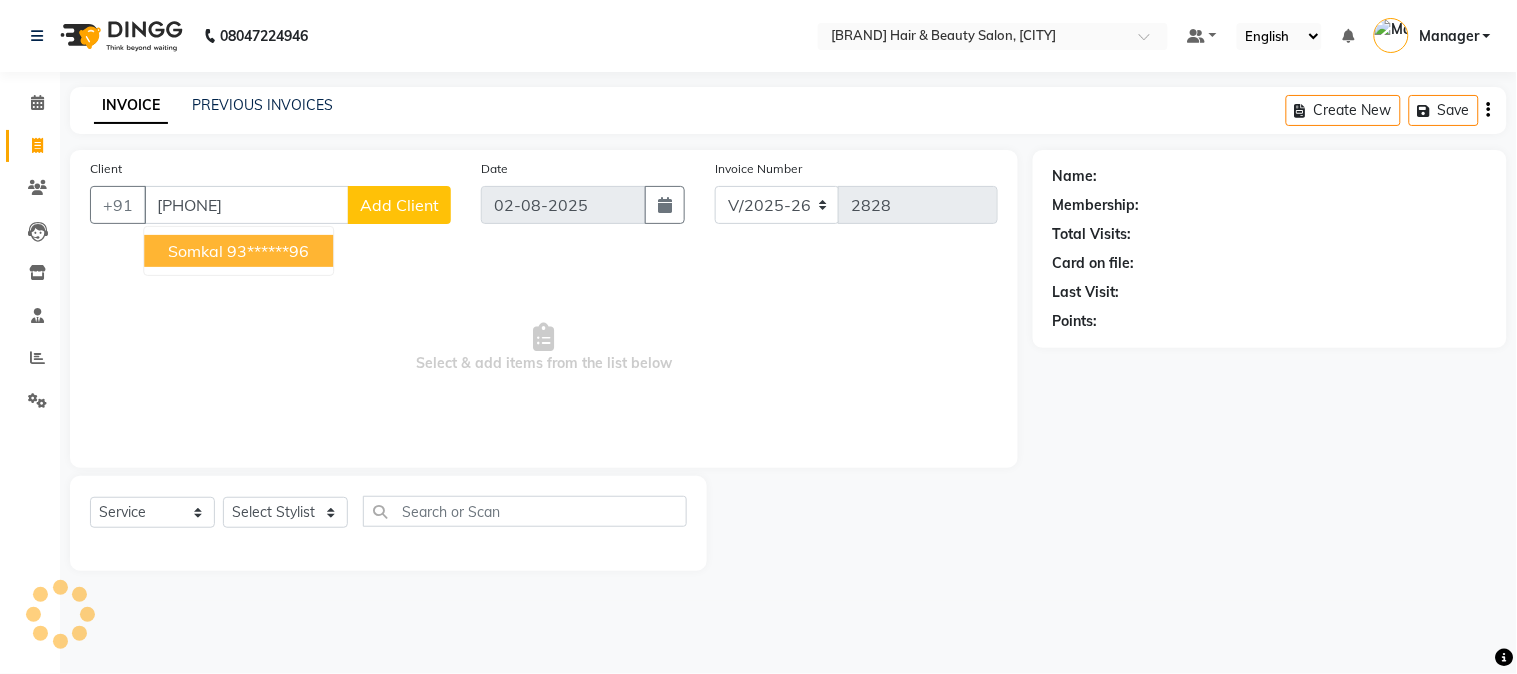 type on "[PHONE]" 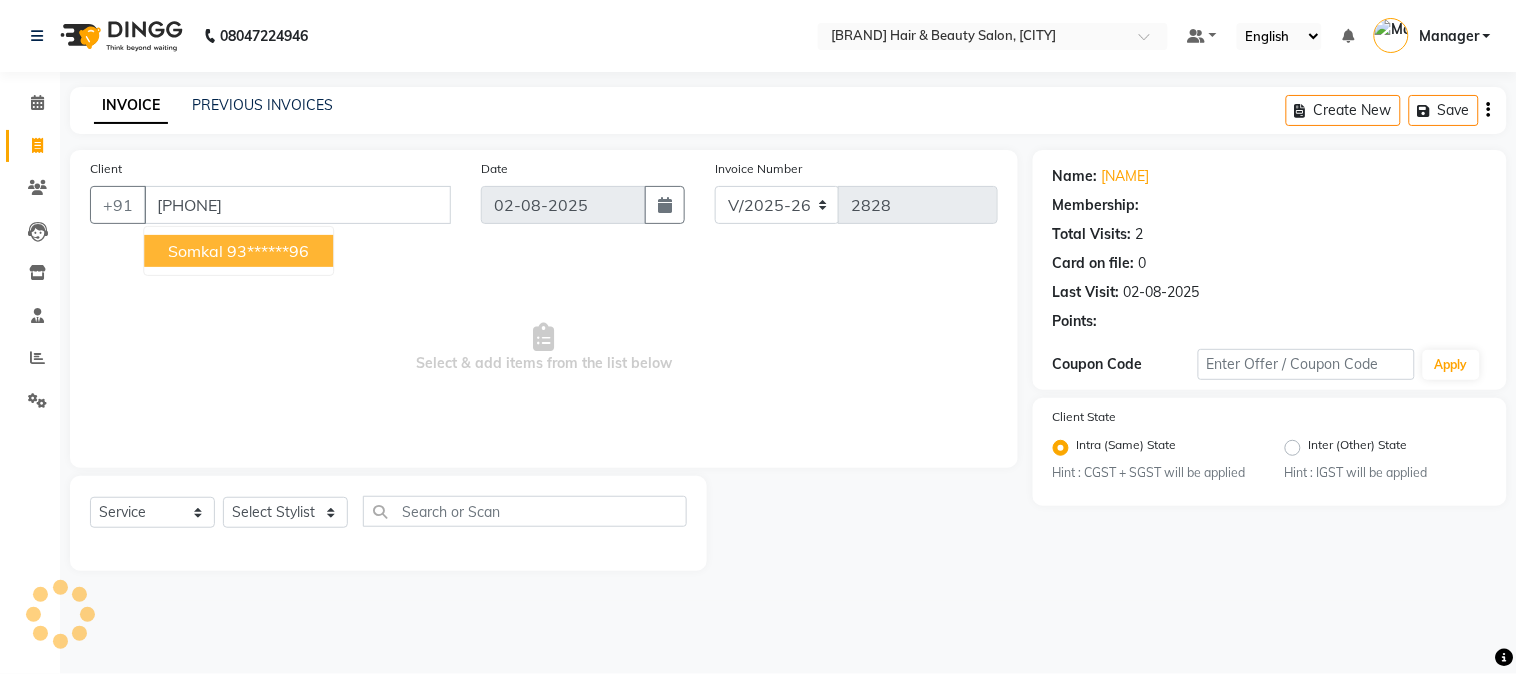 select on "1: Object" 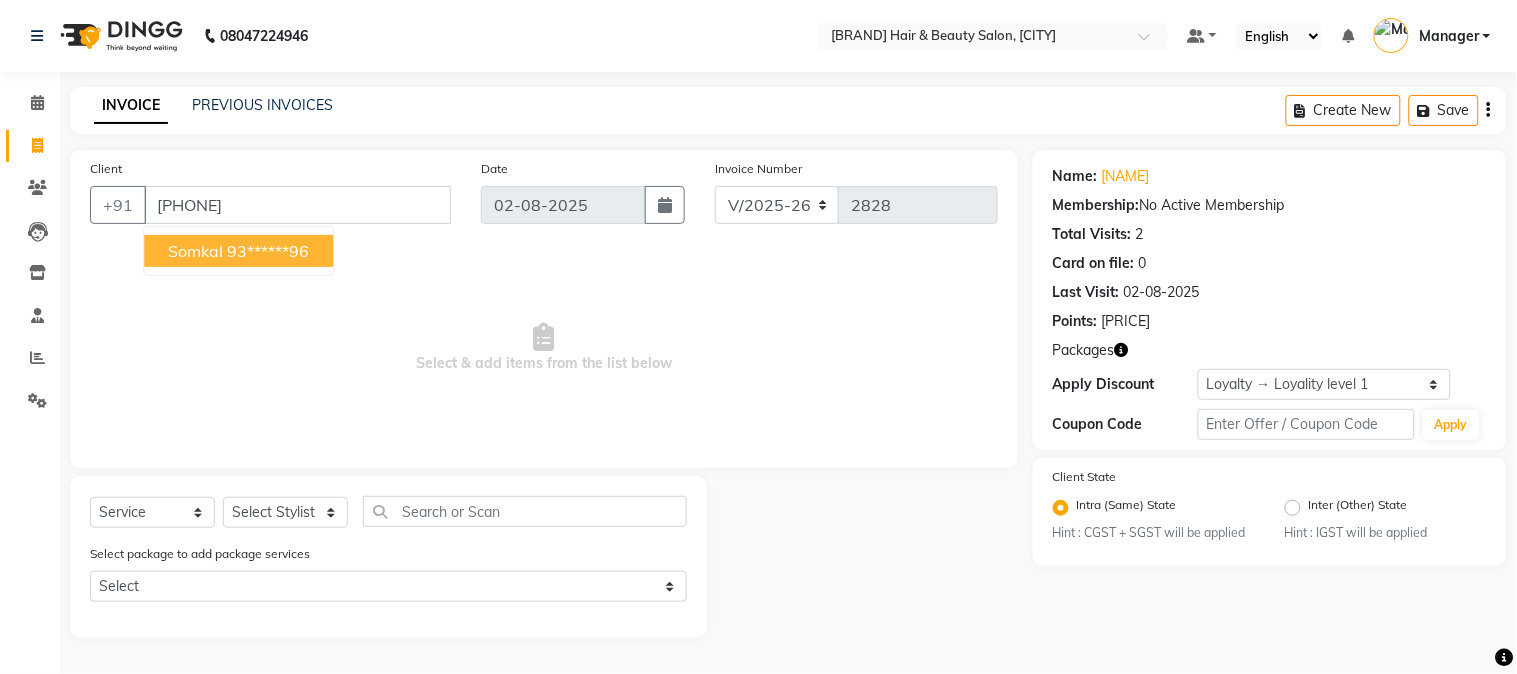 click on "somkal" at bounding box center [195, 251] 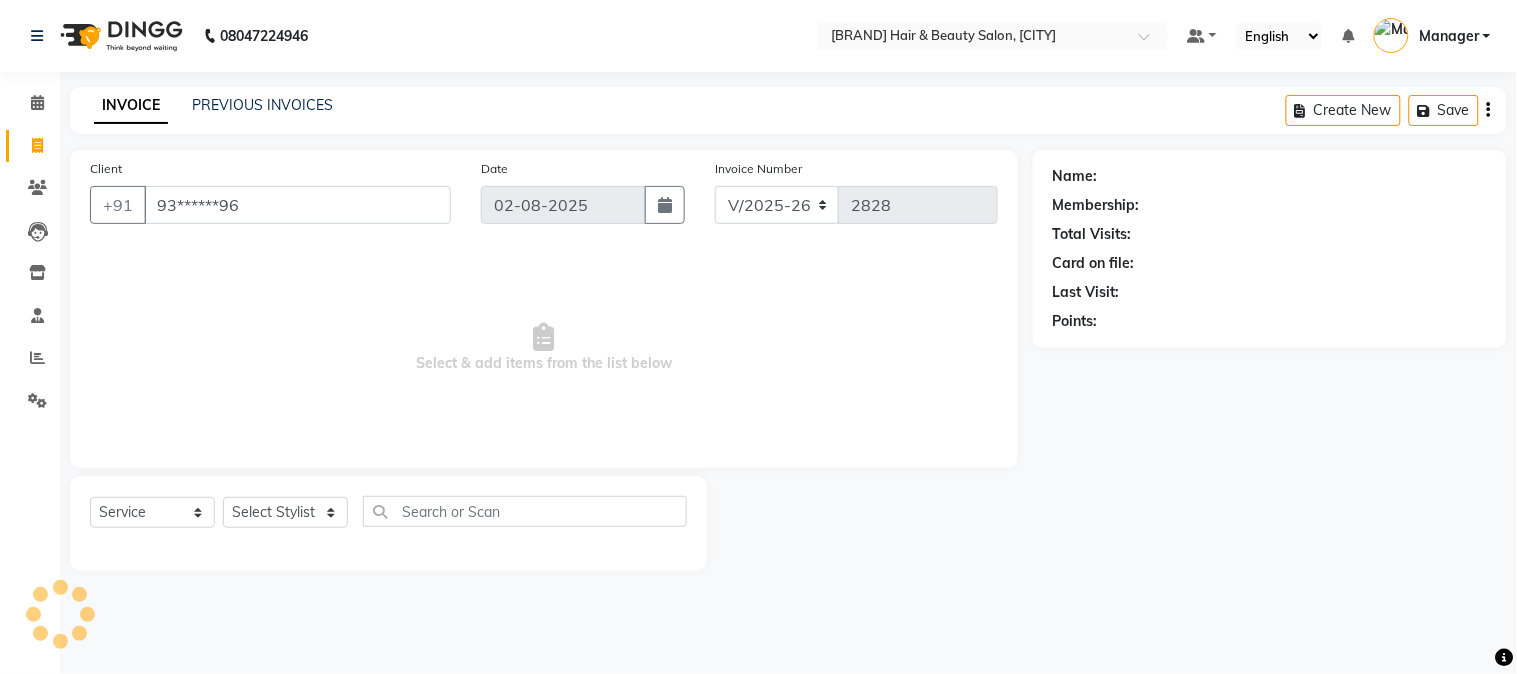 select on "1: Object" 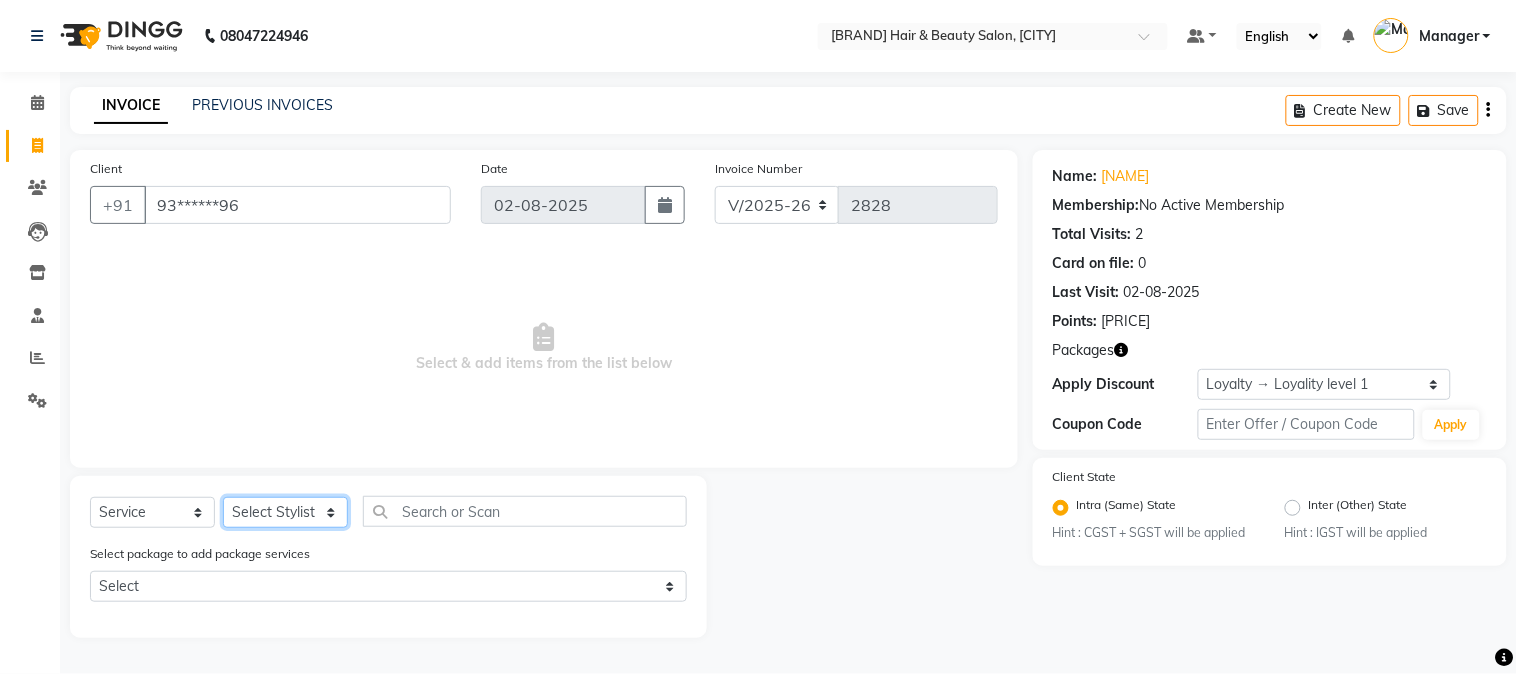 click on "Select Stylist Admin [NAME] [NAME] [NAME] [NAME]" 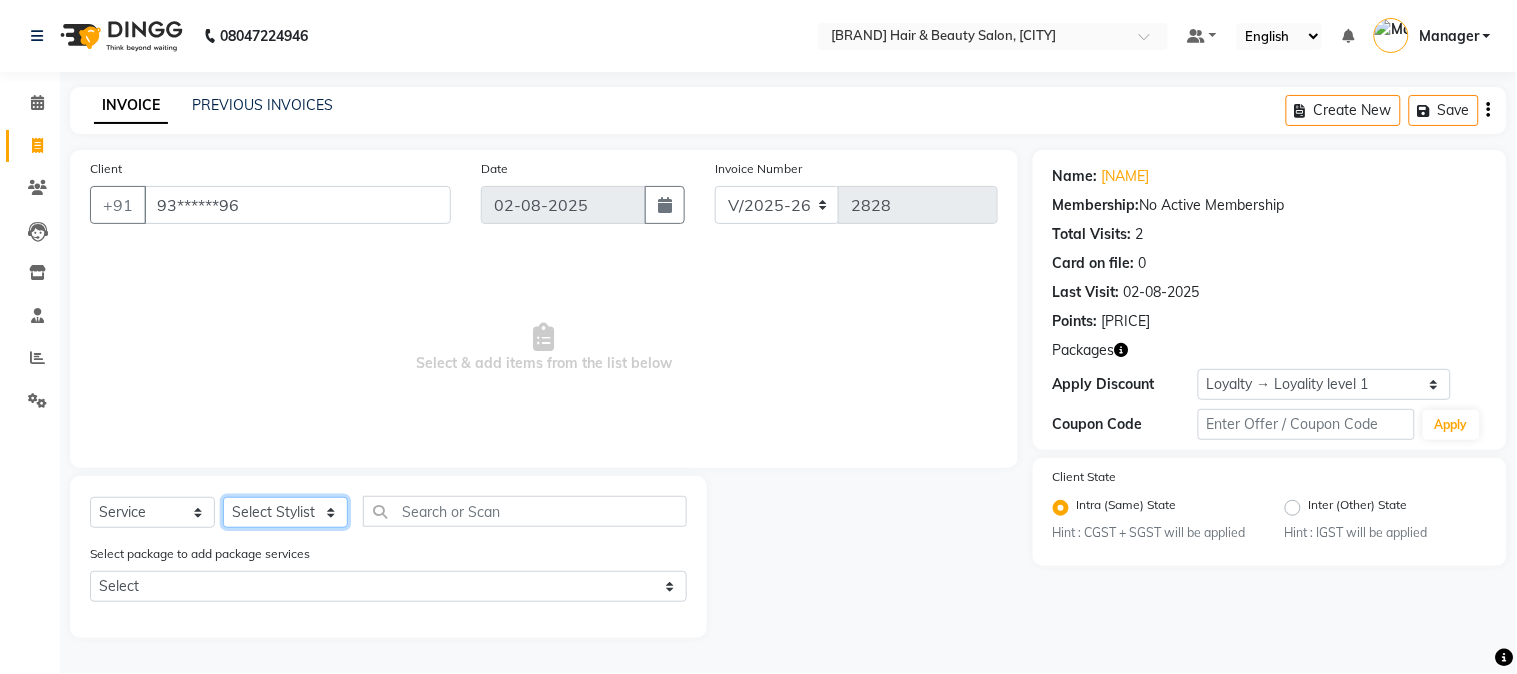 click on "Select Stylist Admin [NAME] [NAME] [NAME] [NAME]" 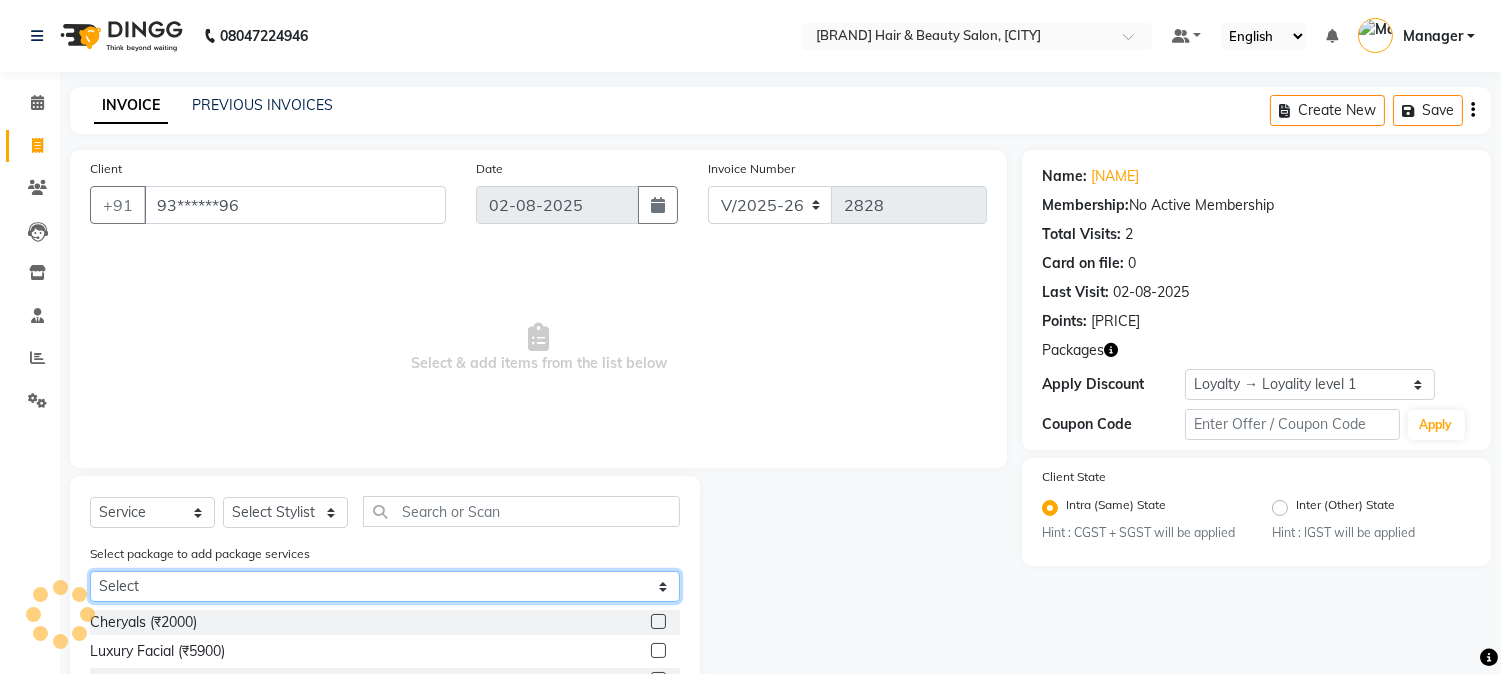 click on "Select Male Offer/Haircut/Shave/G.Colour/D-tan" 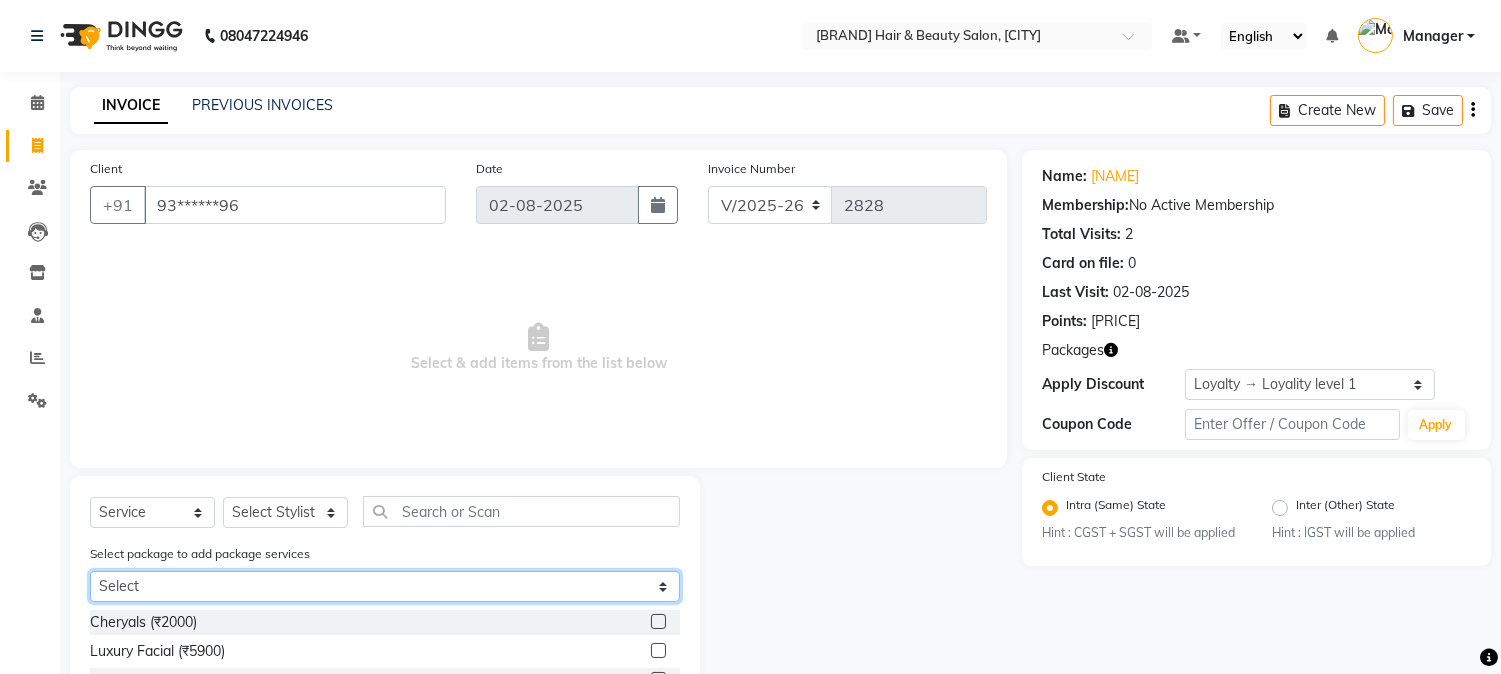 select on "1: Object" 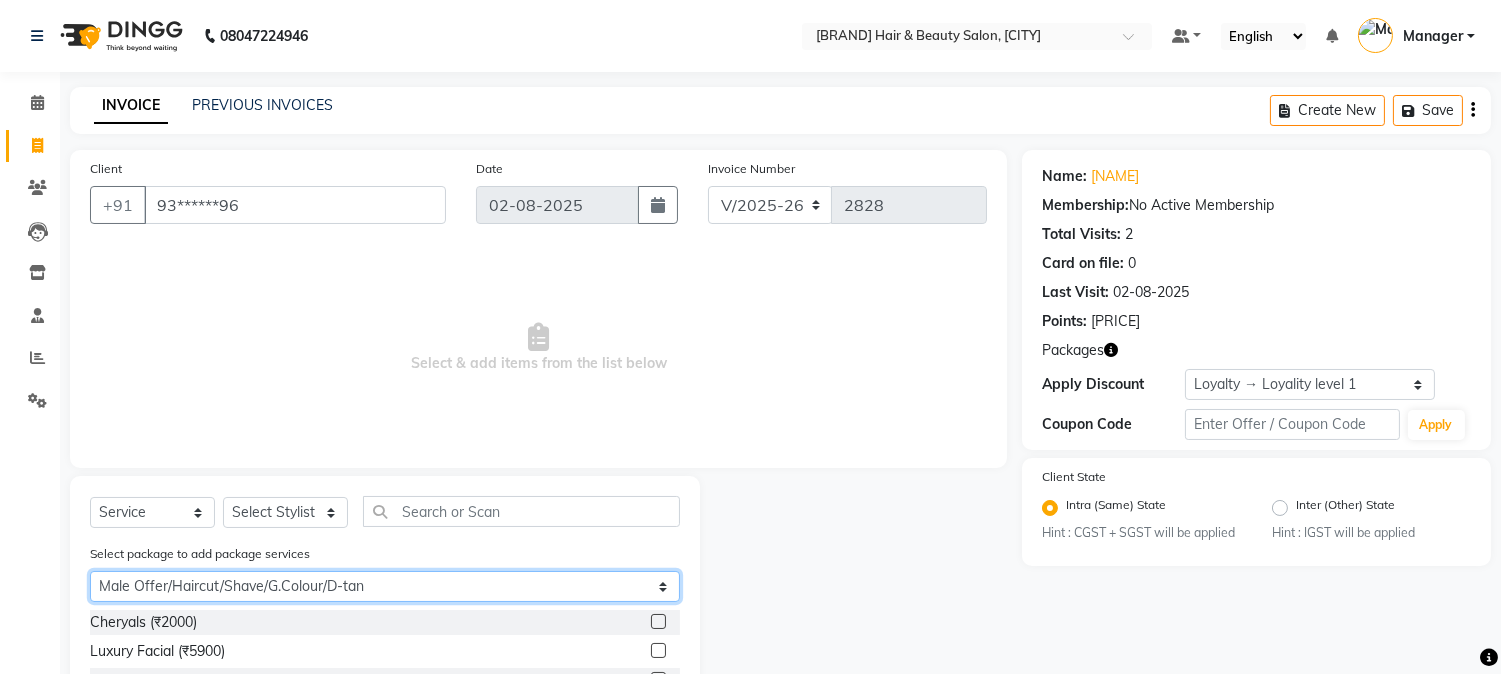 click on "Select Male Offer/Haircut/Shave/G.Colour/D-tan" 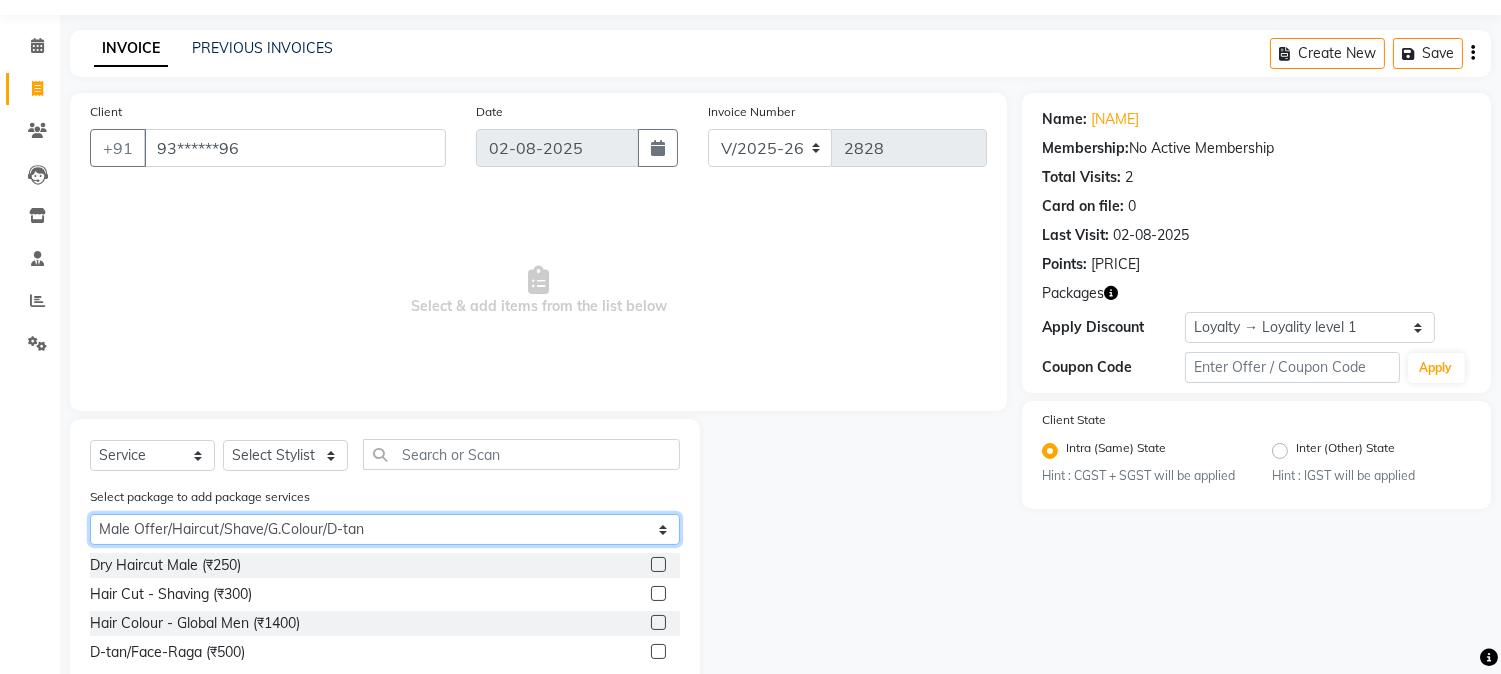 scroll, scrollTop: 110, scrollLeft: 0, axis: vertical 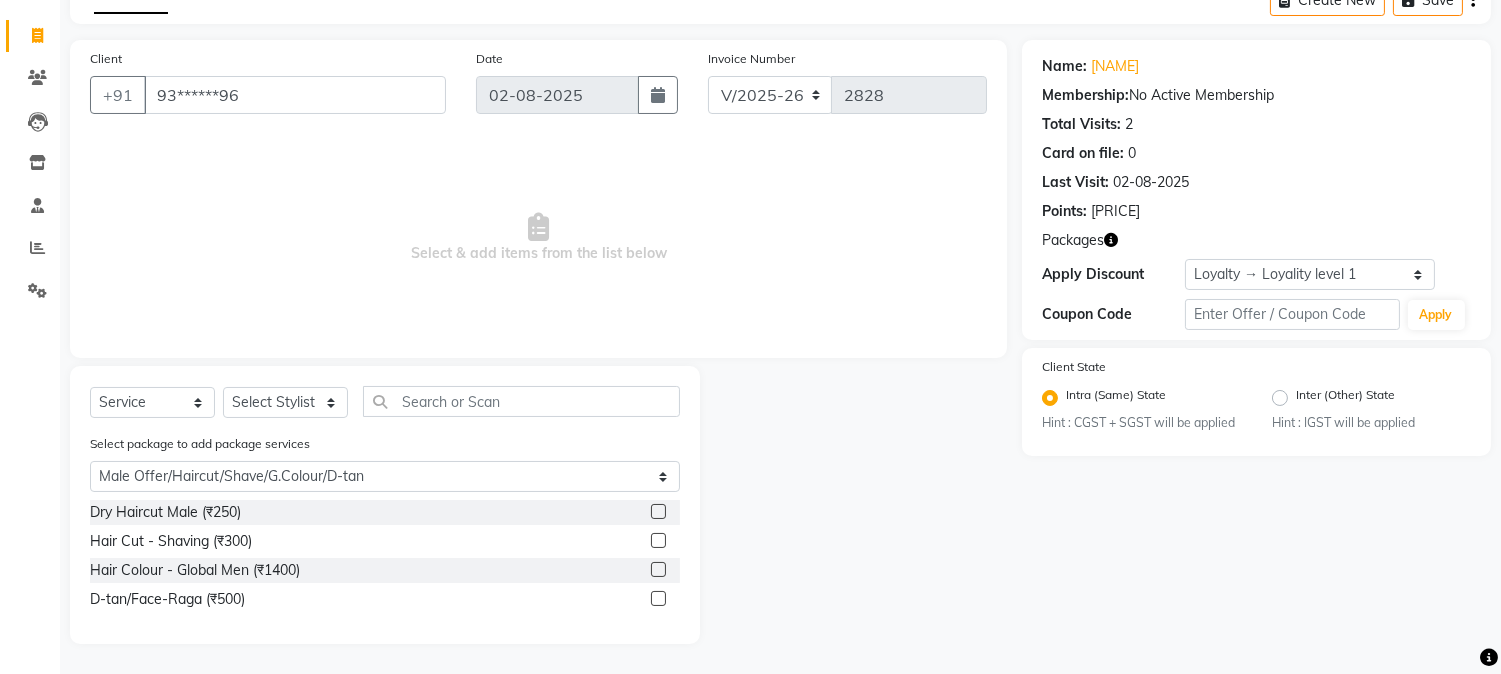 click 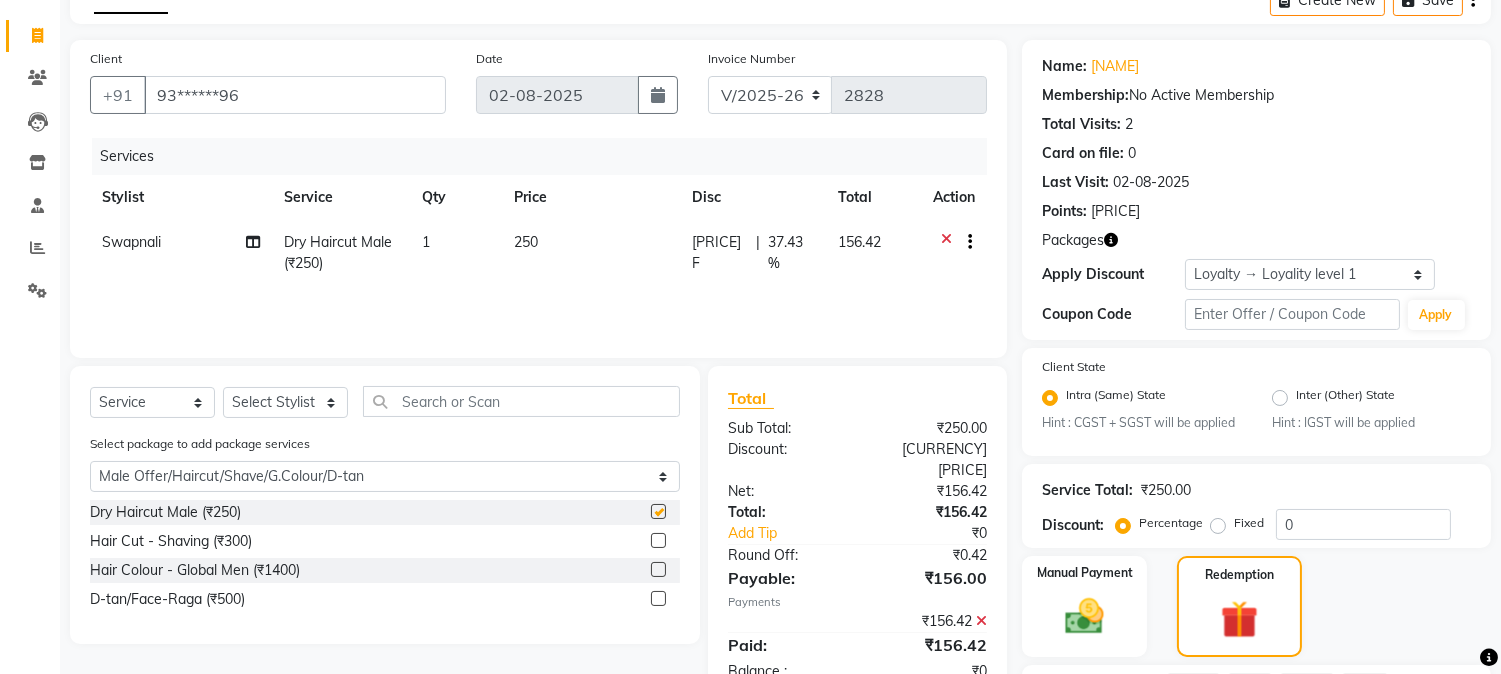 checkbox on "false" 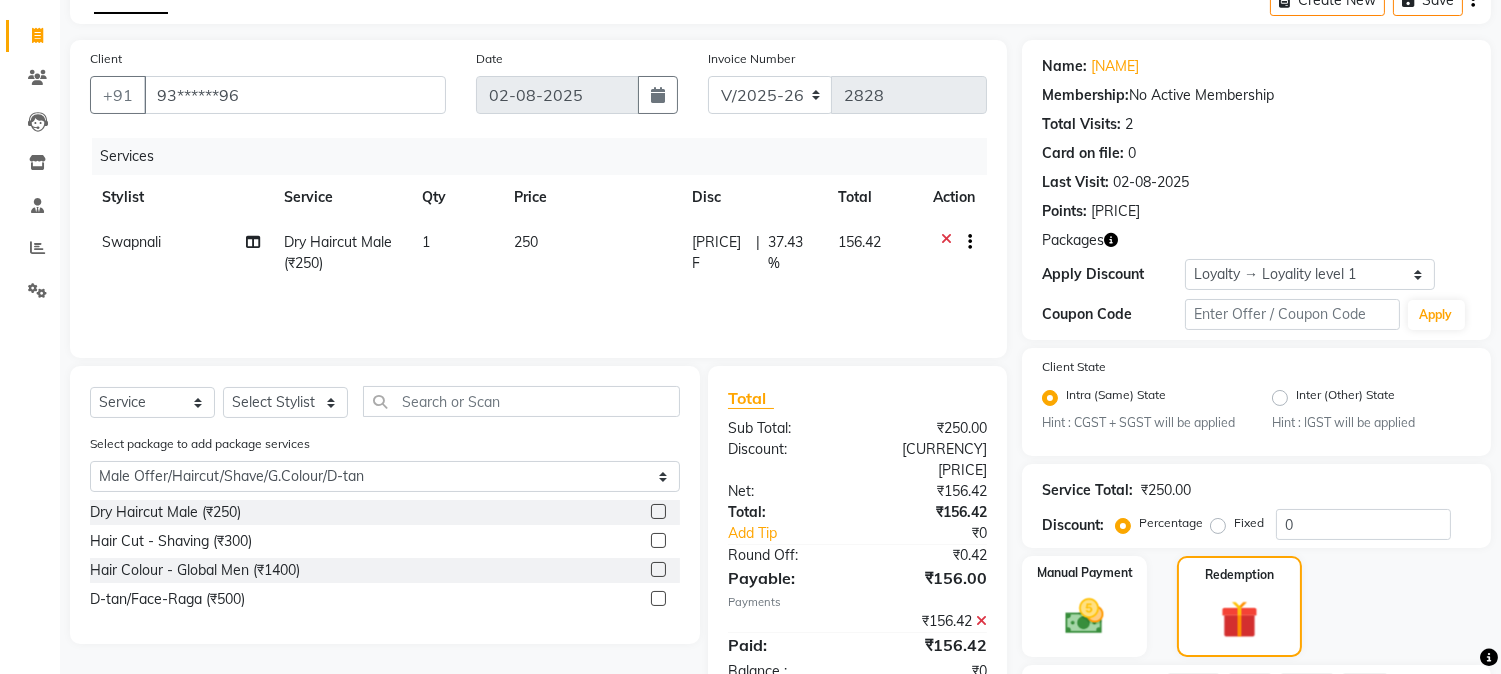 click 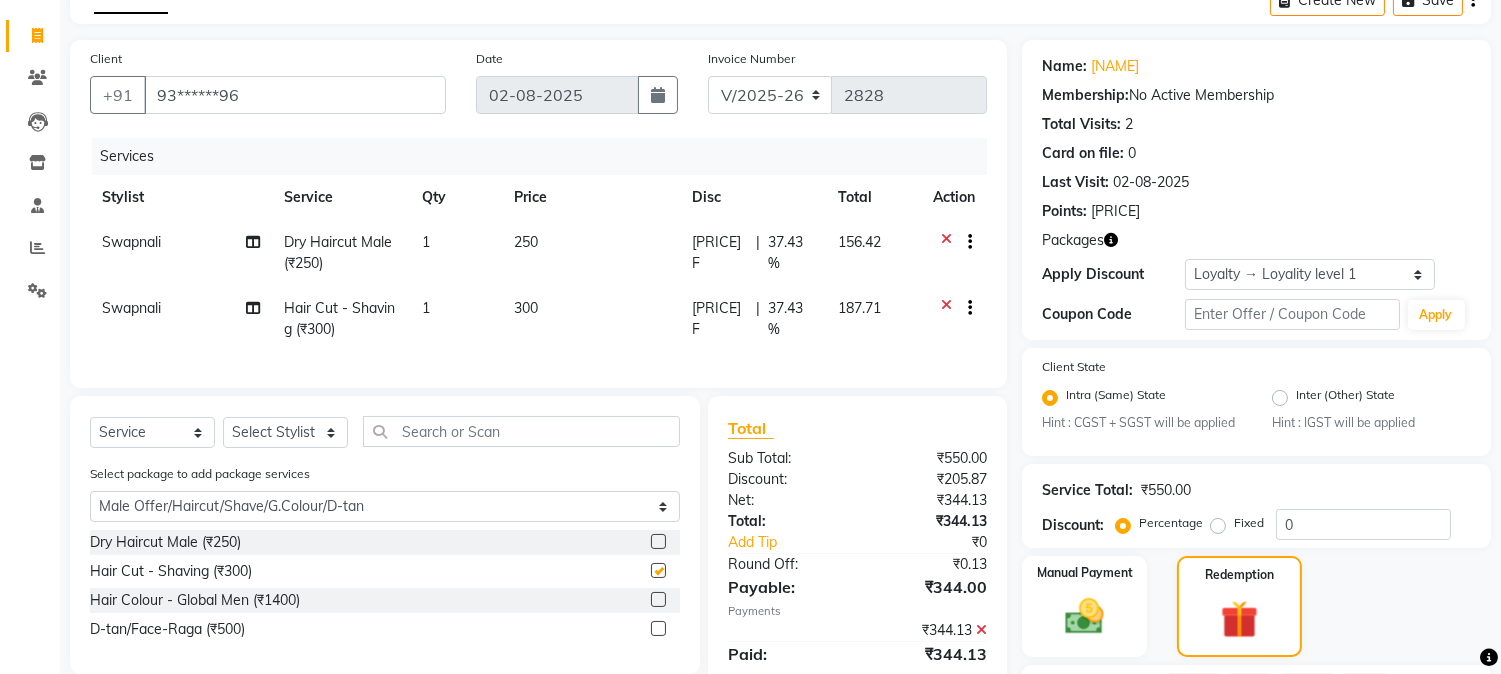 checkbox on "false" 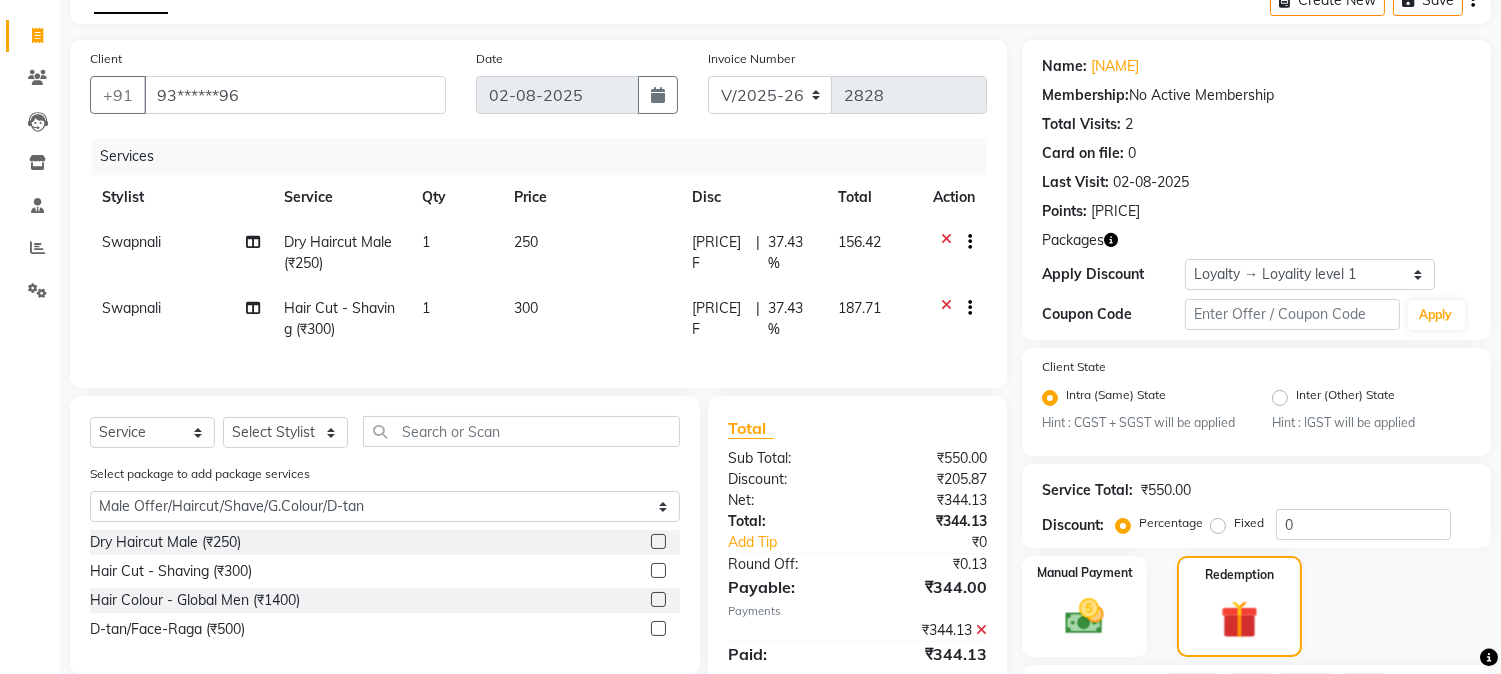scroll, scrollTop: 443, scrollLeft: 0, axis: vertical 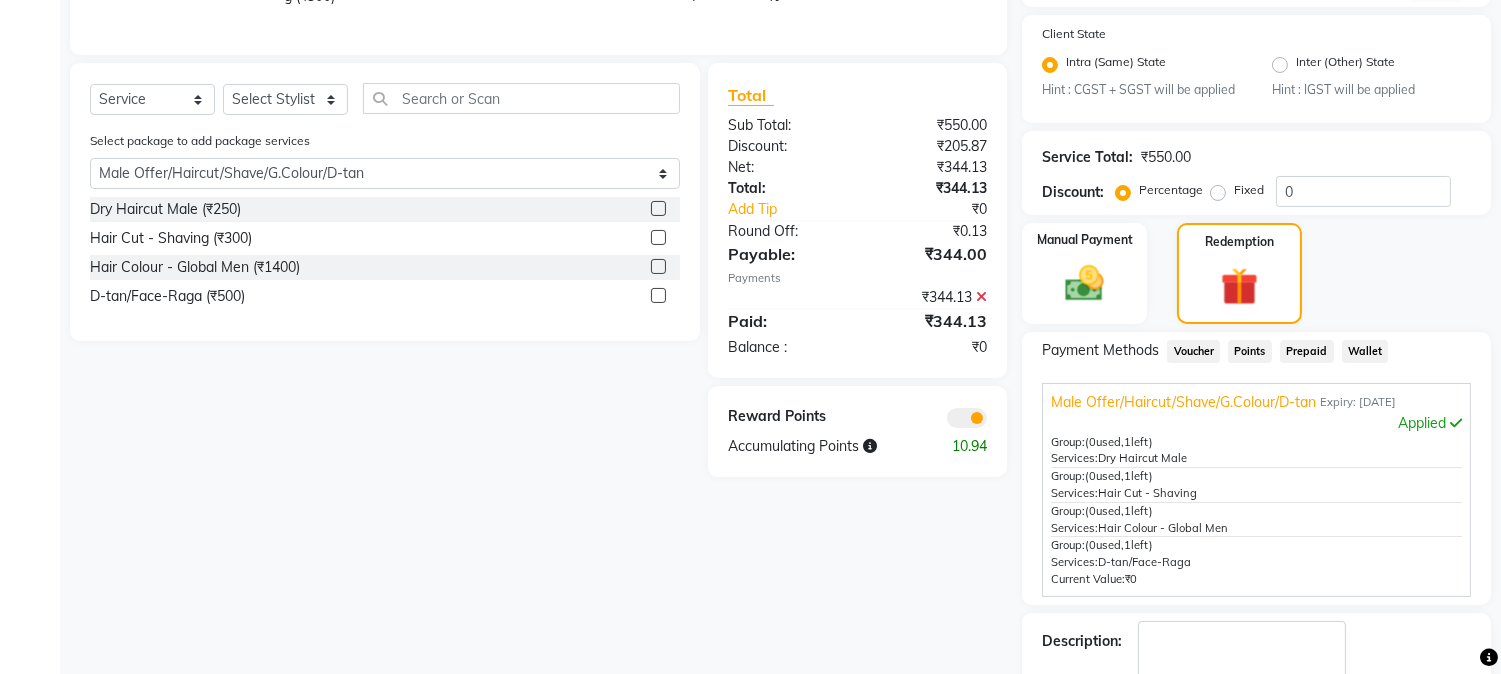 click 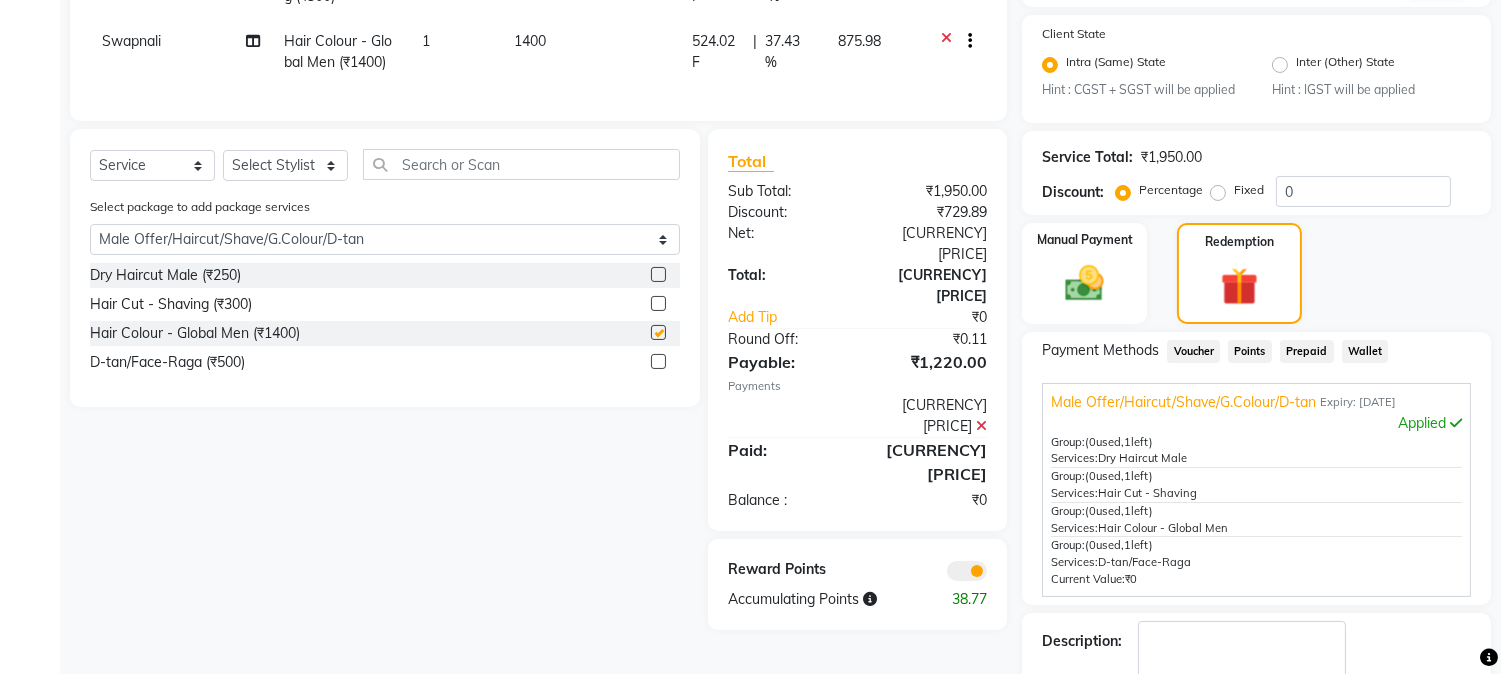 checkbox on "false" 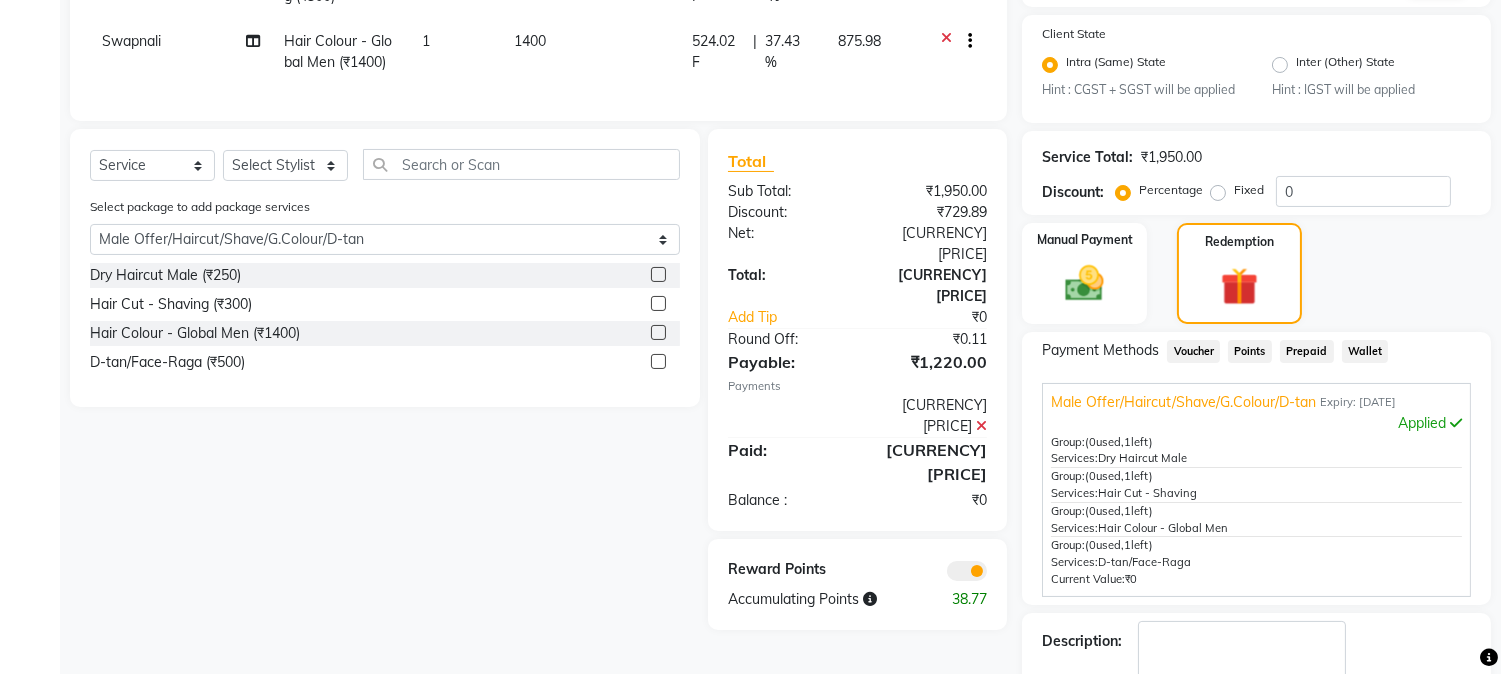 click 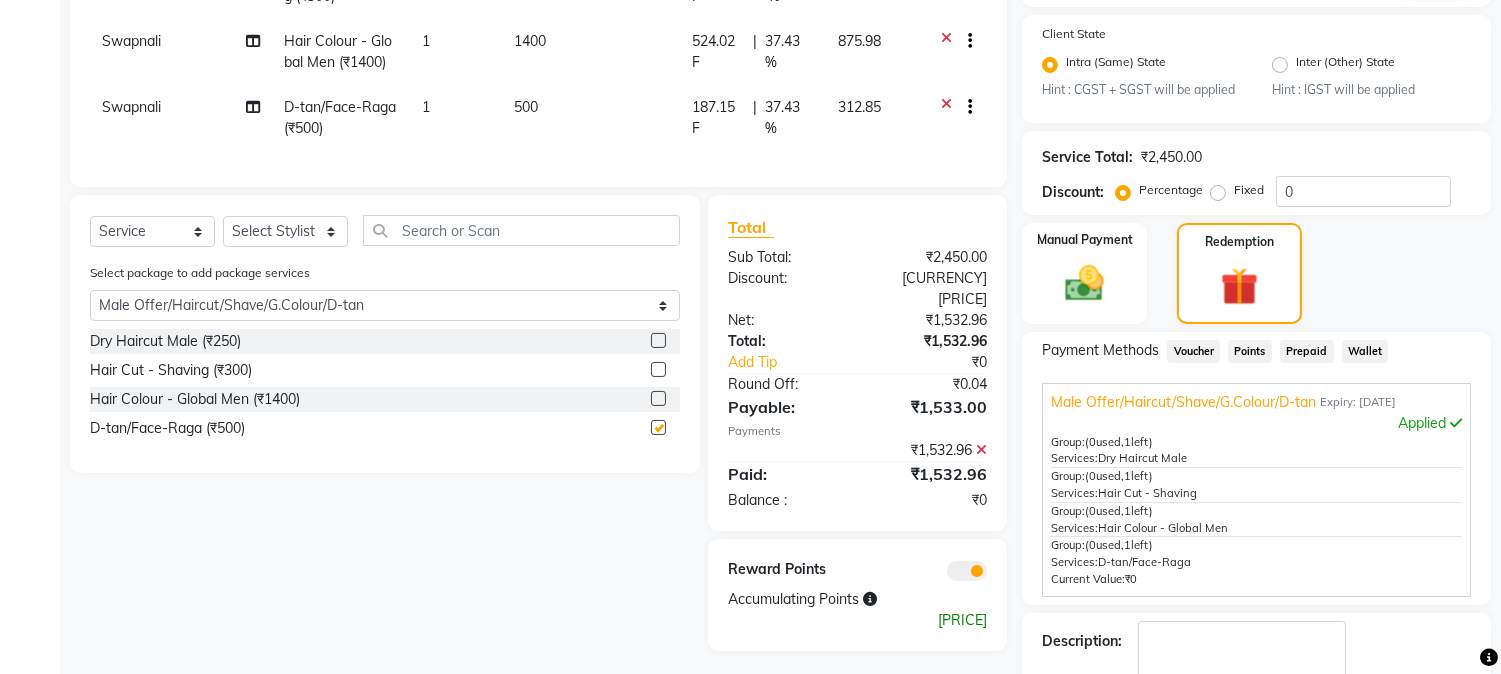 checkbox on "false" 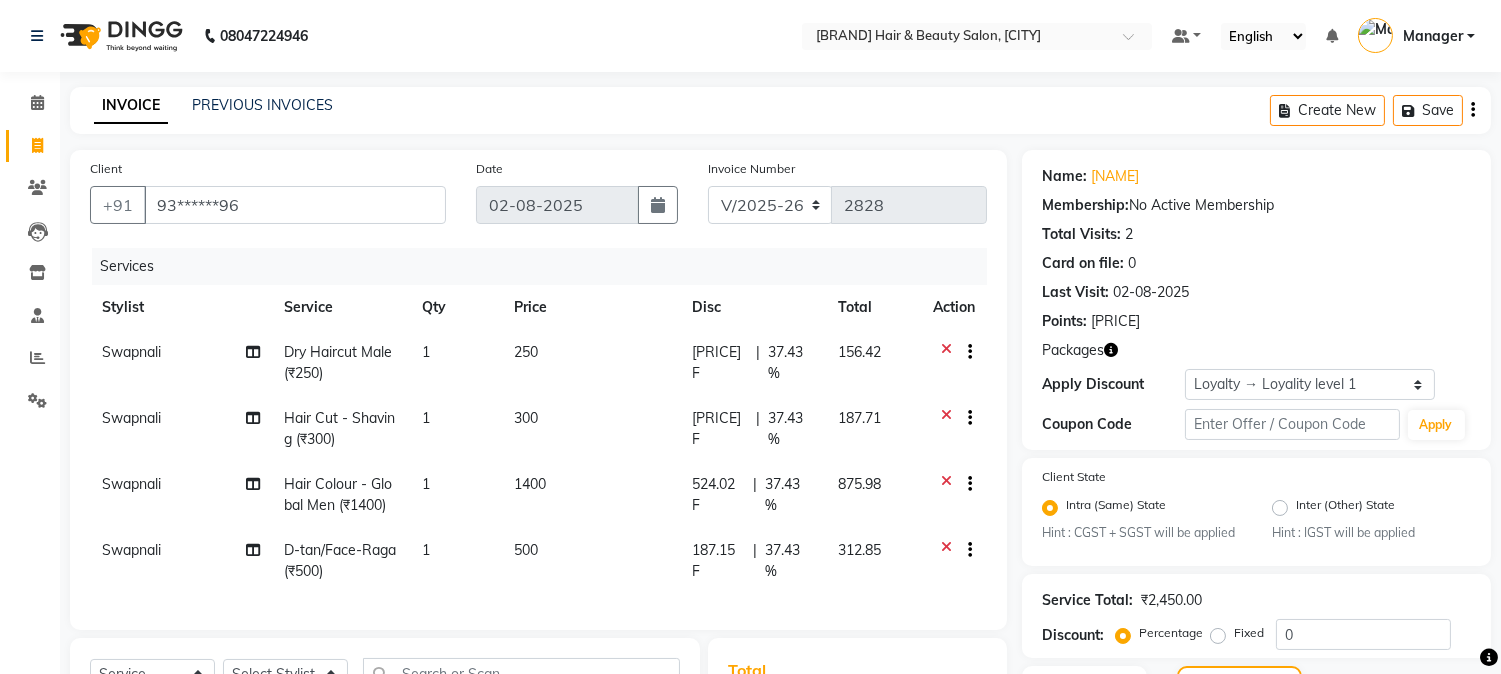 scroll, scrollTop: 557, scrollLeft: 0, axis: vertical 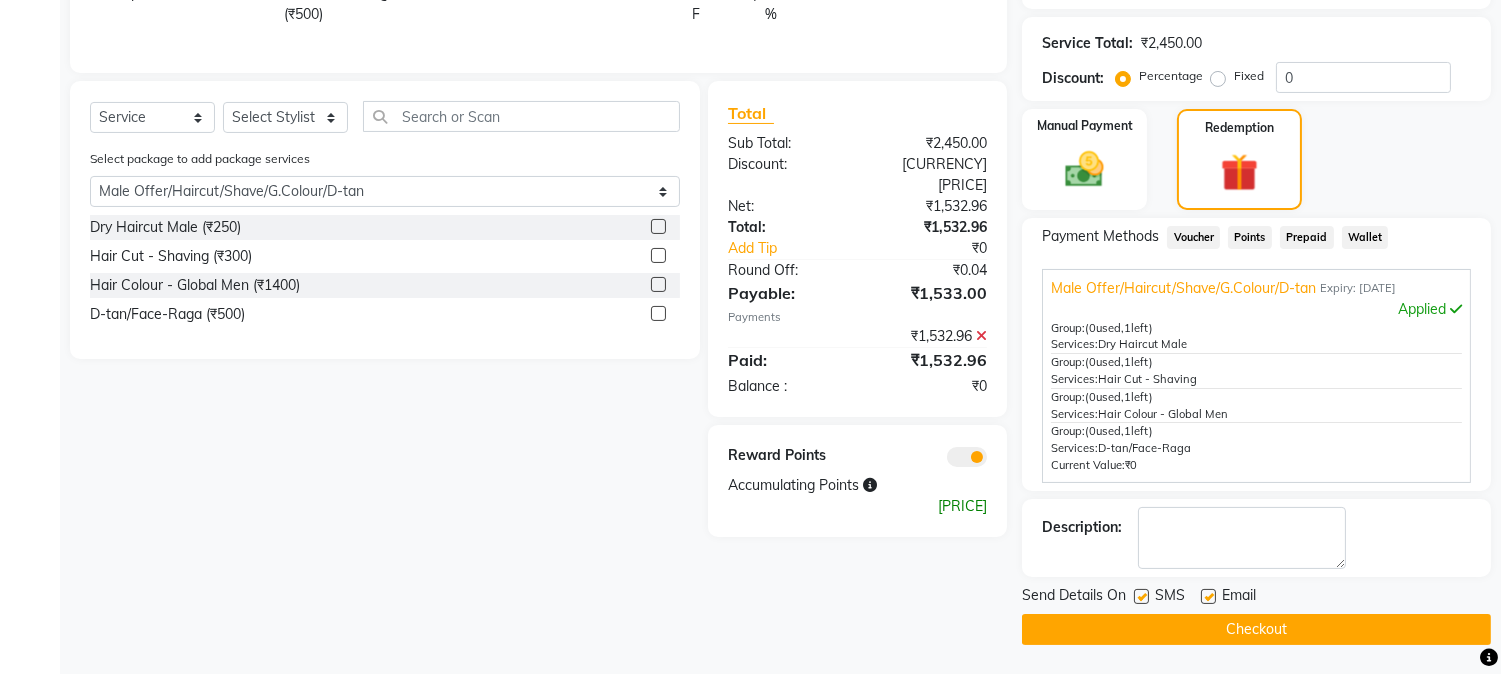 click on "Checkout" 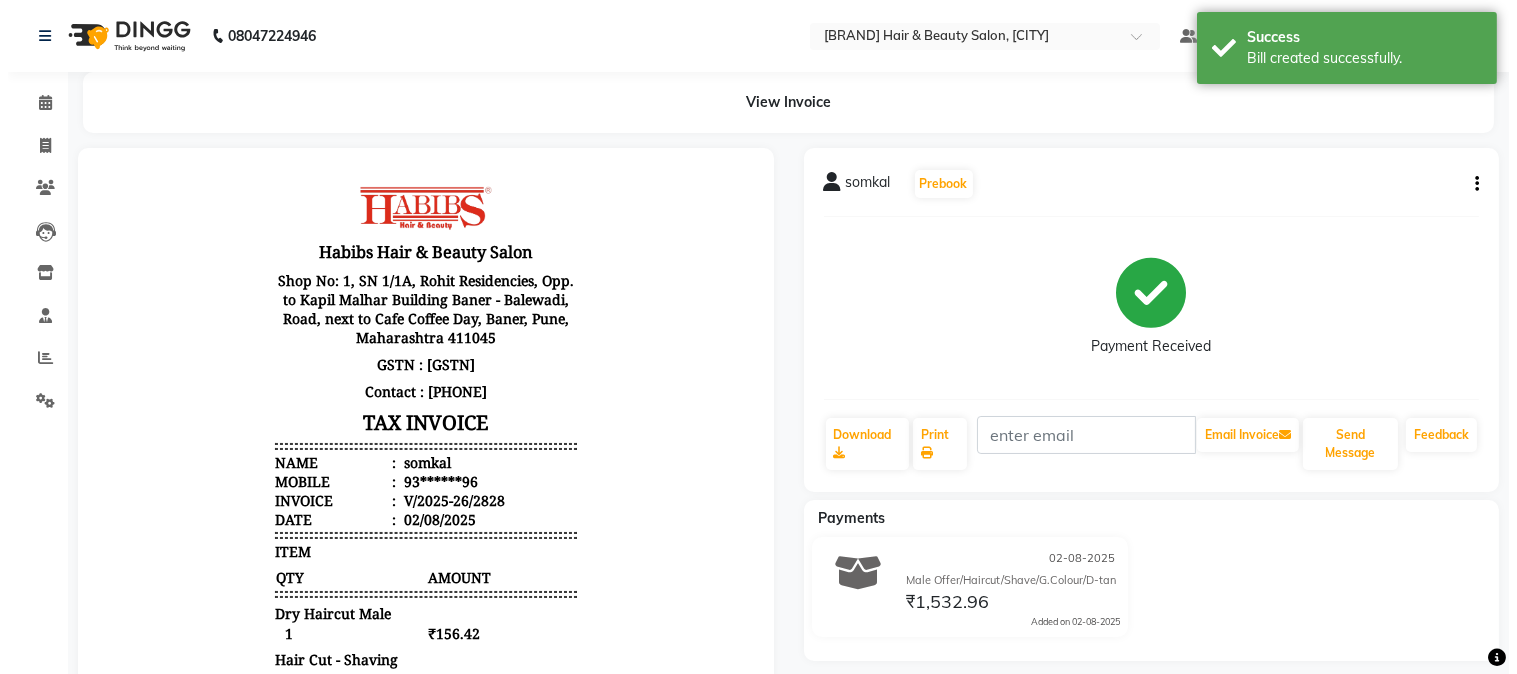 scroll, scrollTop: 0, scrollLeft: 0, axis: both 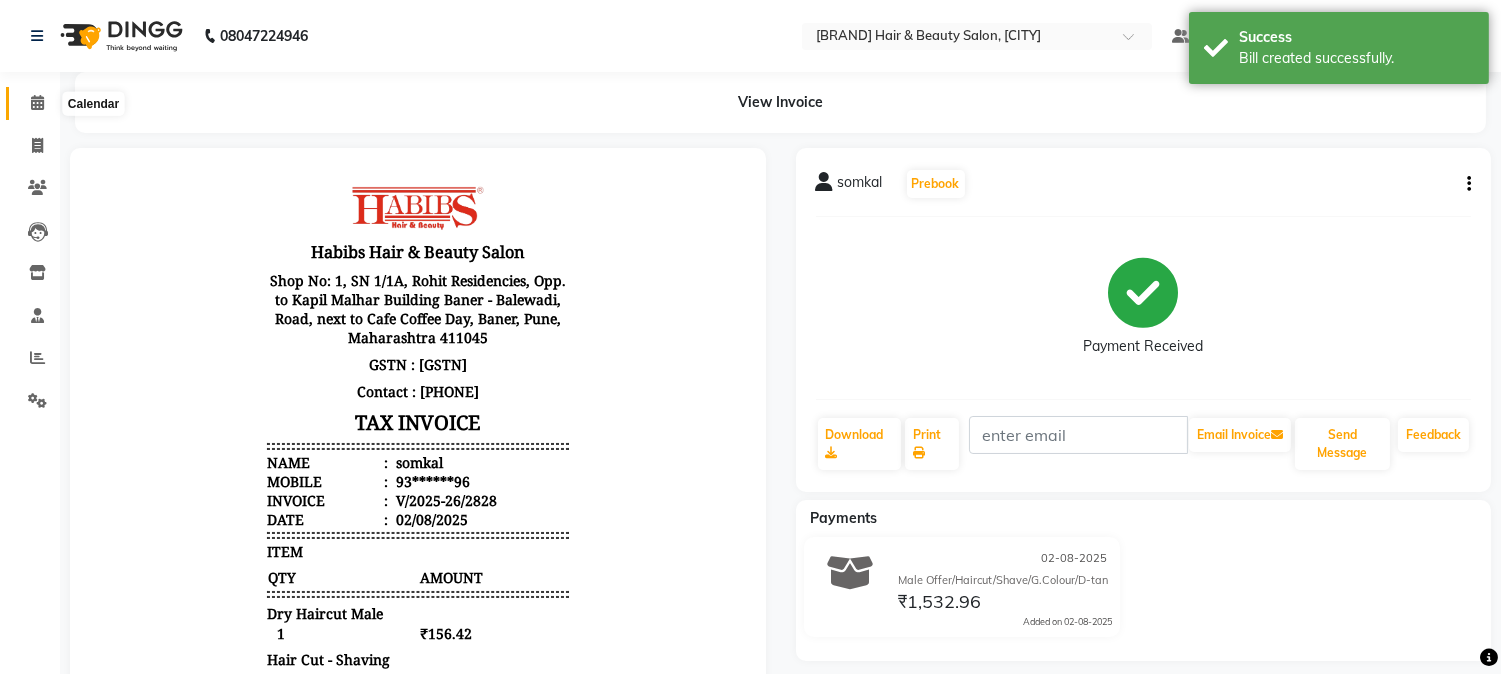 click 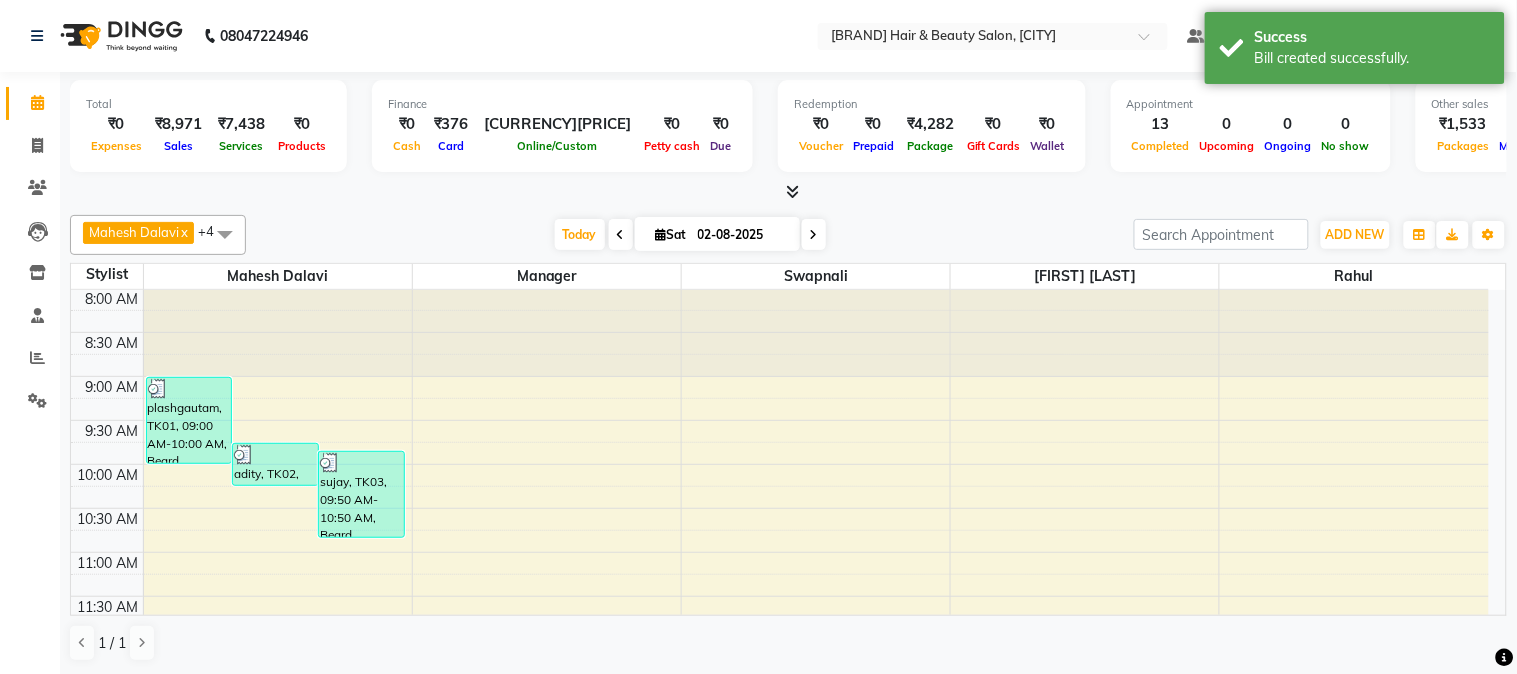 scroll, scrollTop: 0, scrollLeft: 0, axis: both 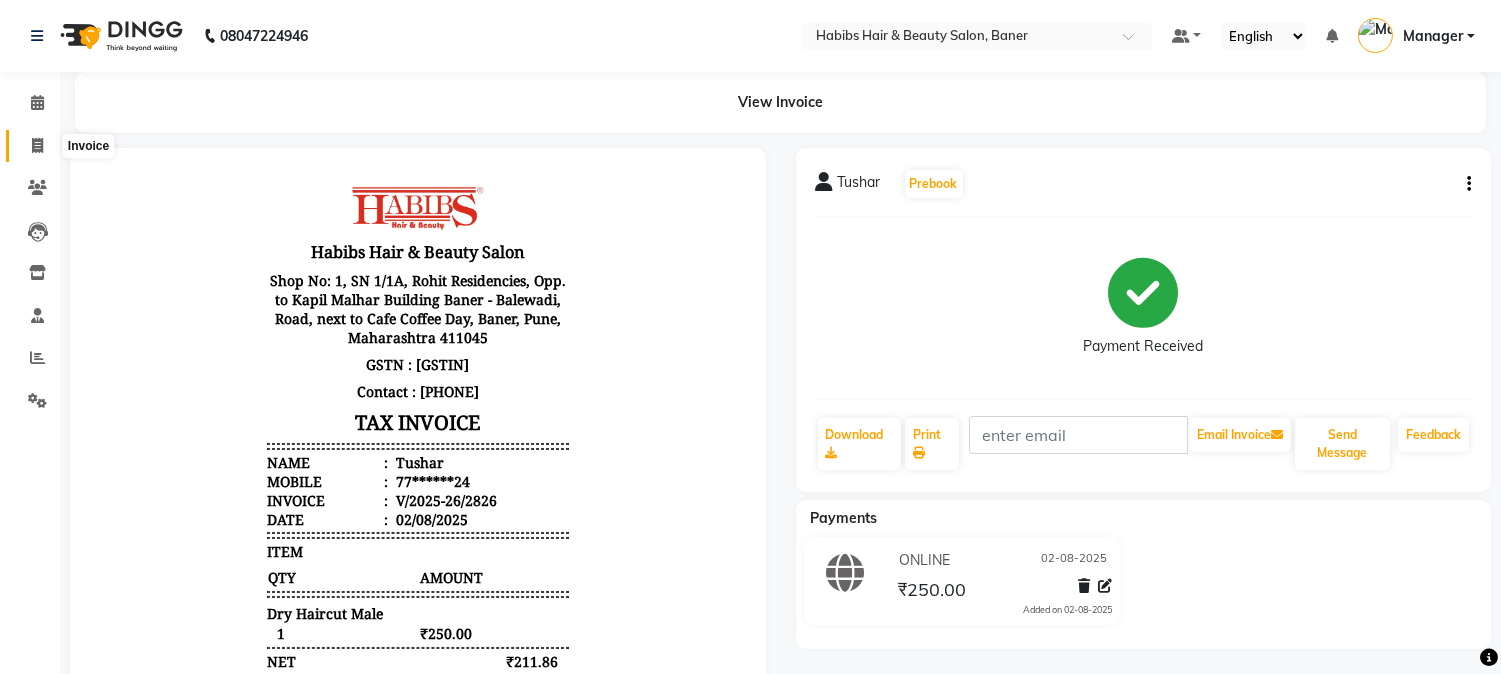 click 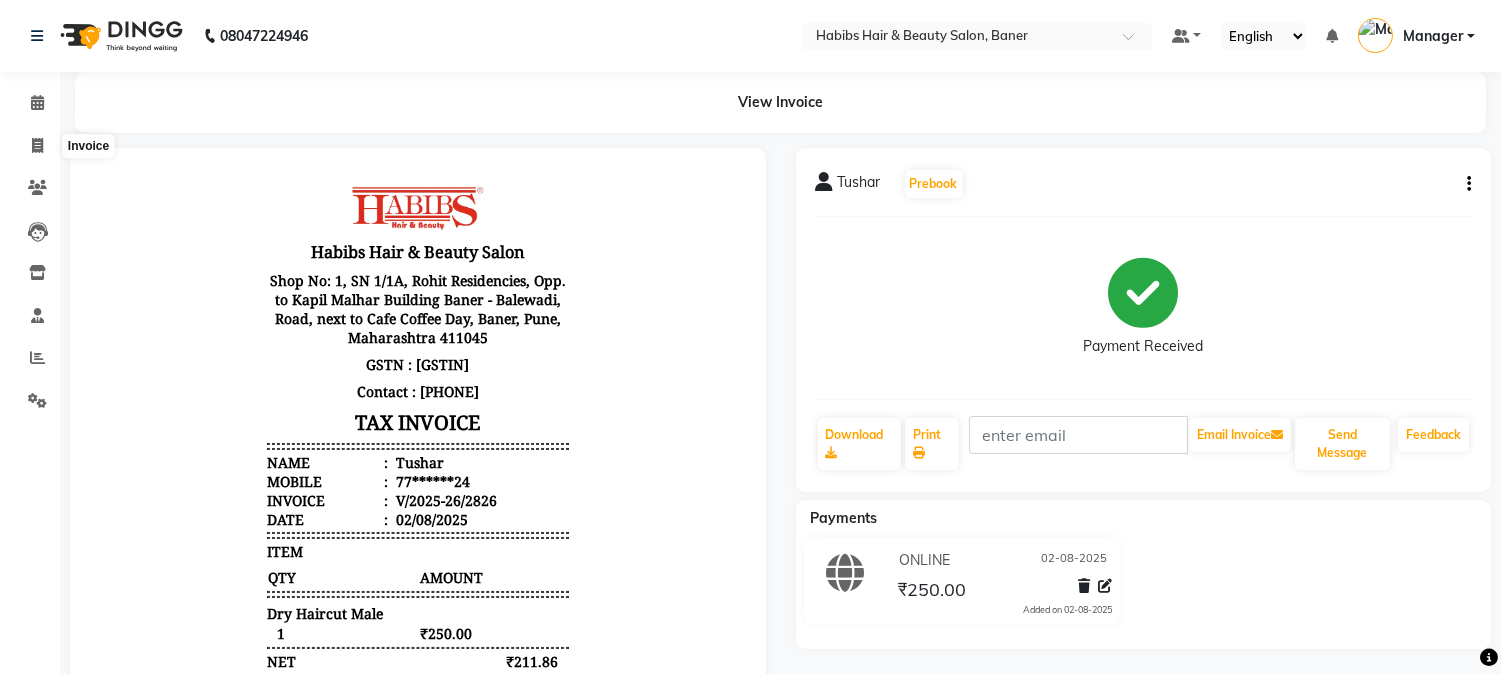 select on "5356" 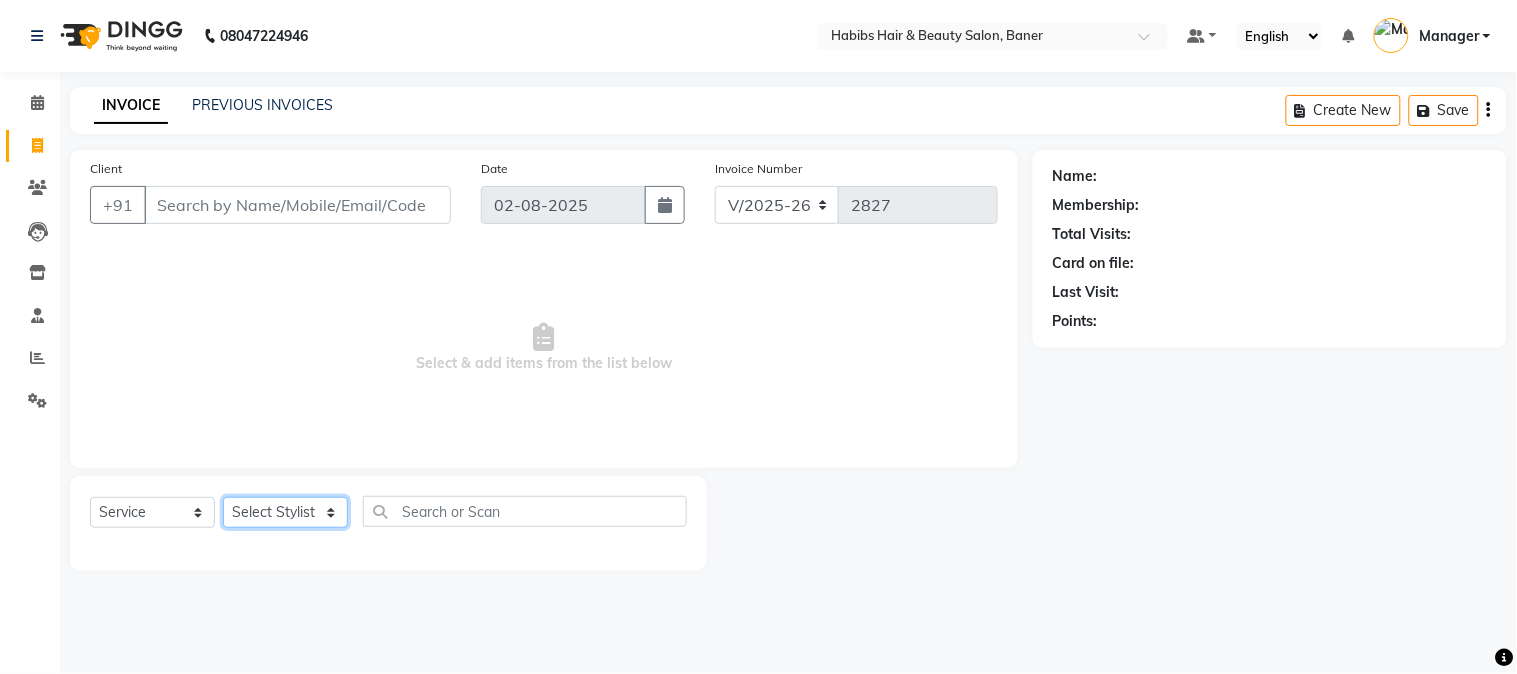 click on "Select Stylist Admin [FIRST] [LAST]  Manager [FIRST] [LAST] [LAST]" 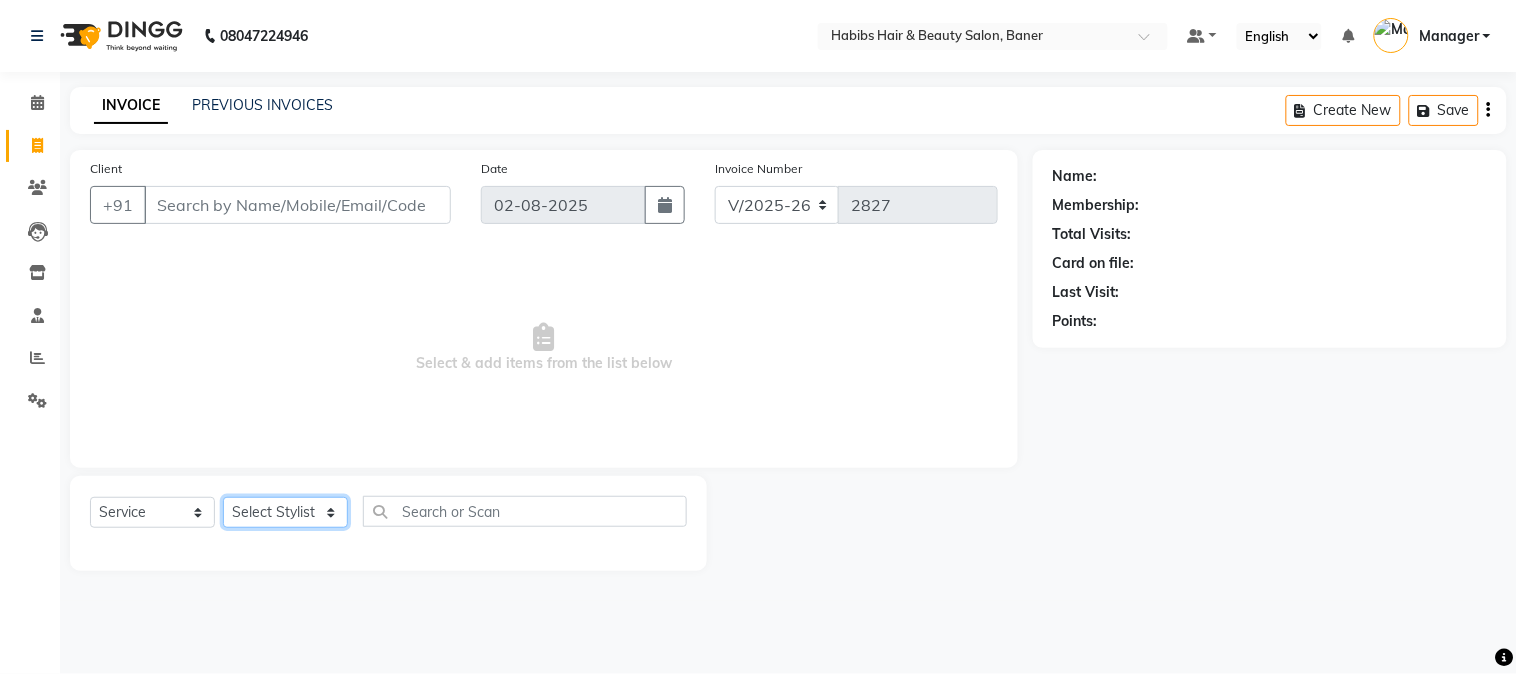 select on "1" 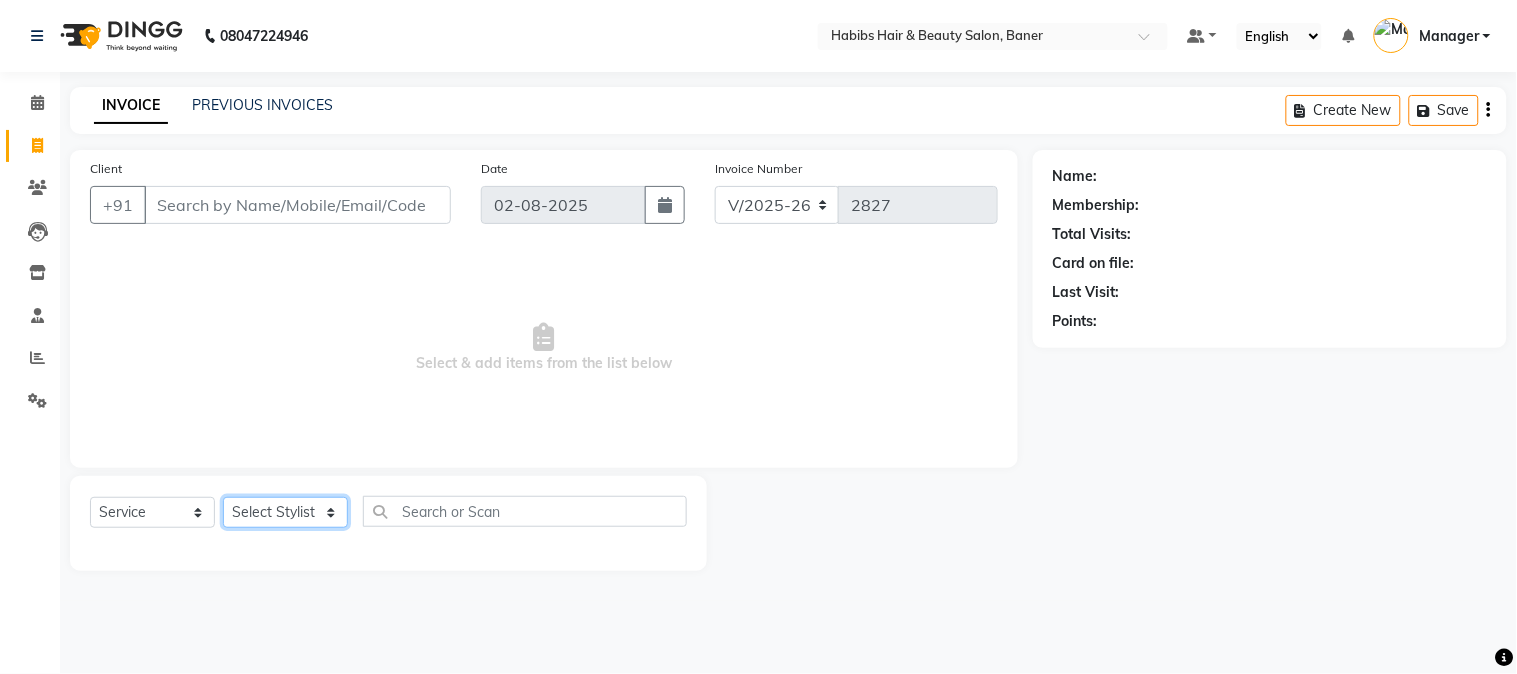 click on "Select Stylist Admin [FIRST] [LAST]  Manager [FIRST] [LAST] [LAST]" 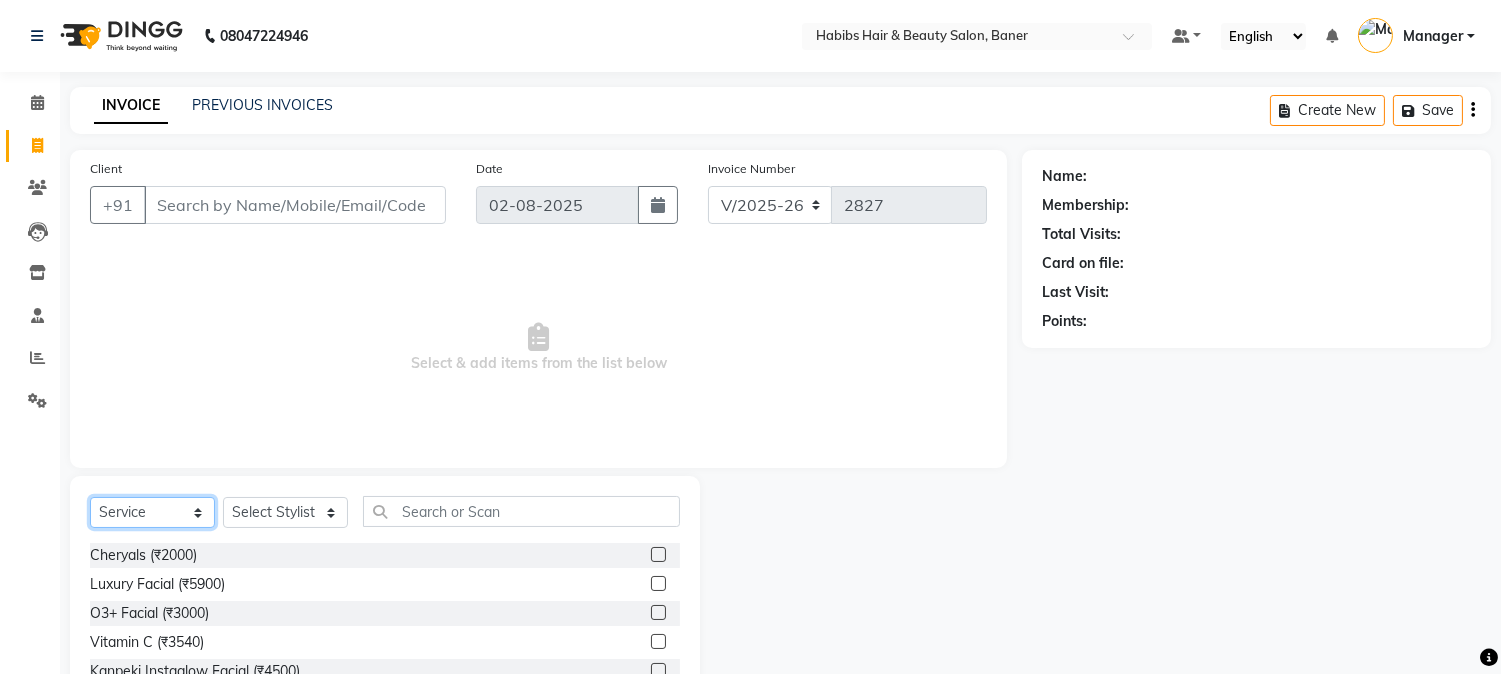 click on "Select  Service  Product  Membership  Package Voucher Prepaid Gift Card" 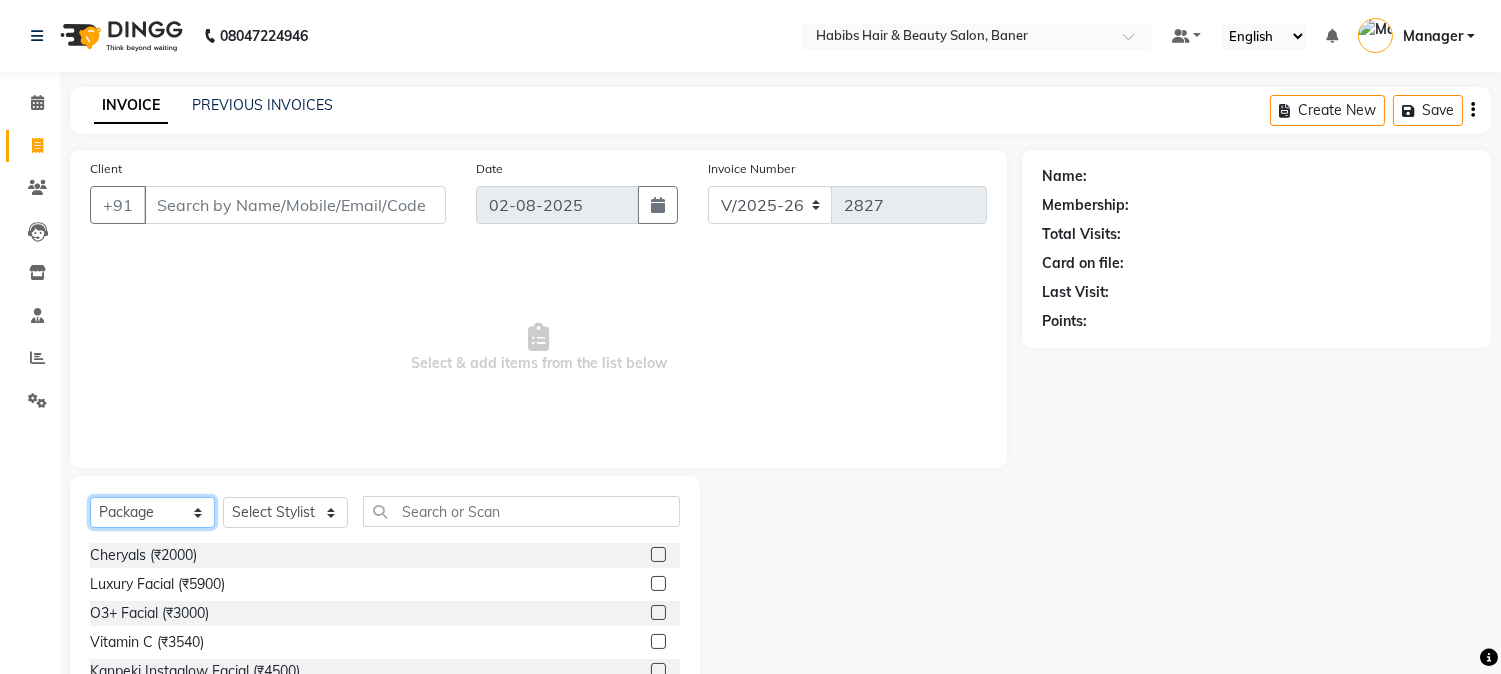 click on "Select  Service  Product  Membership  Package Voucher Prepaid Gift Card" 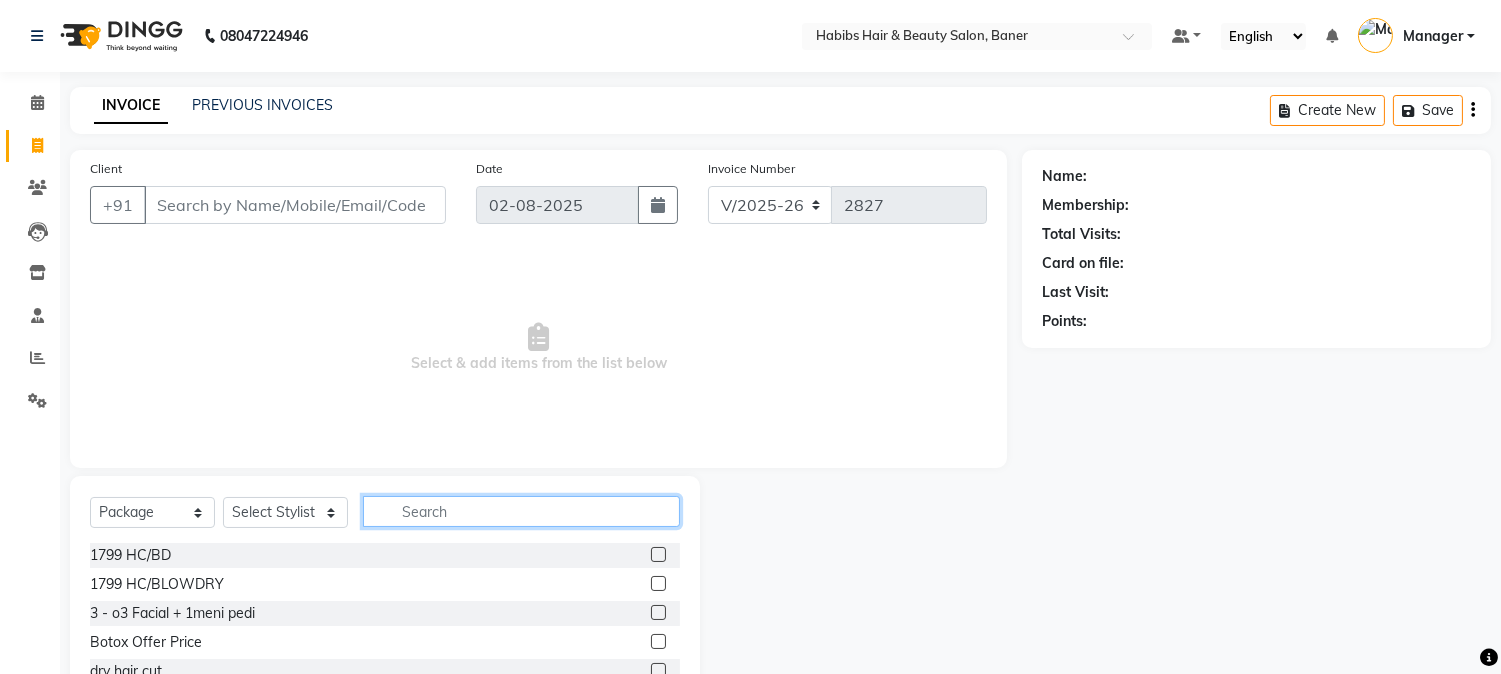 click 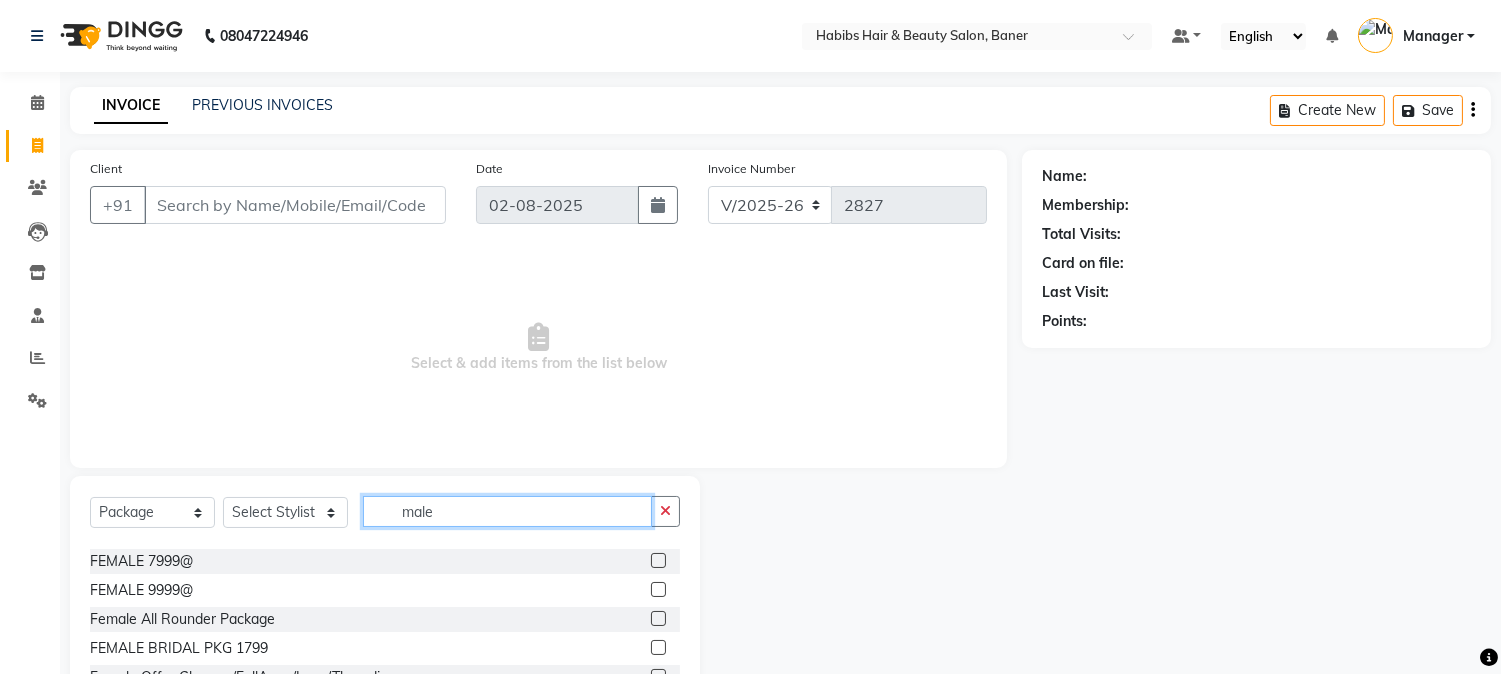 scroll, scrollTop: 222, scrollLeft: 0, axis: vertical 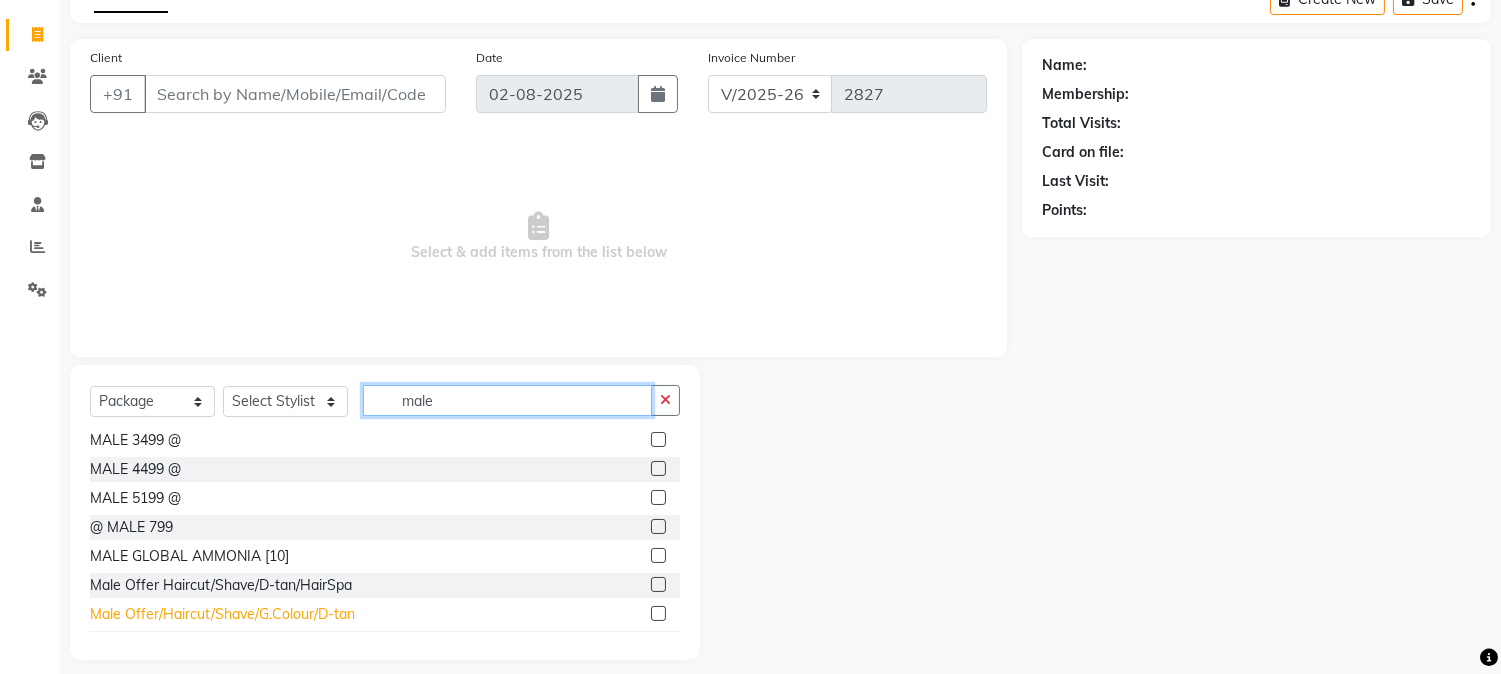 type on "male" 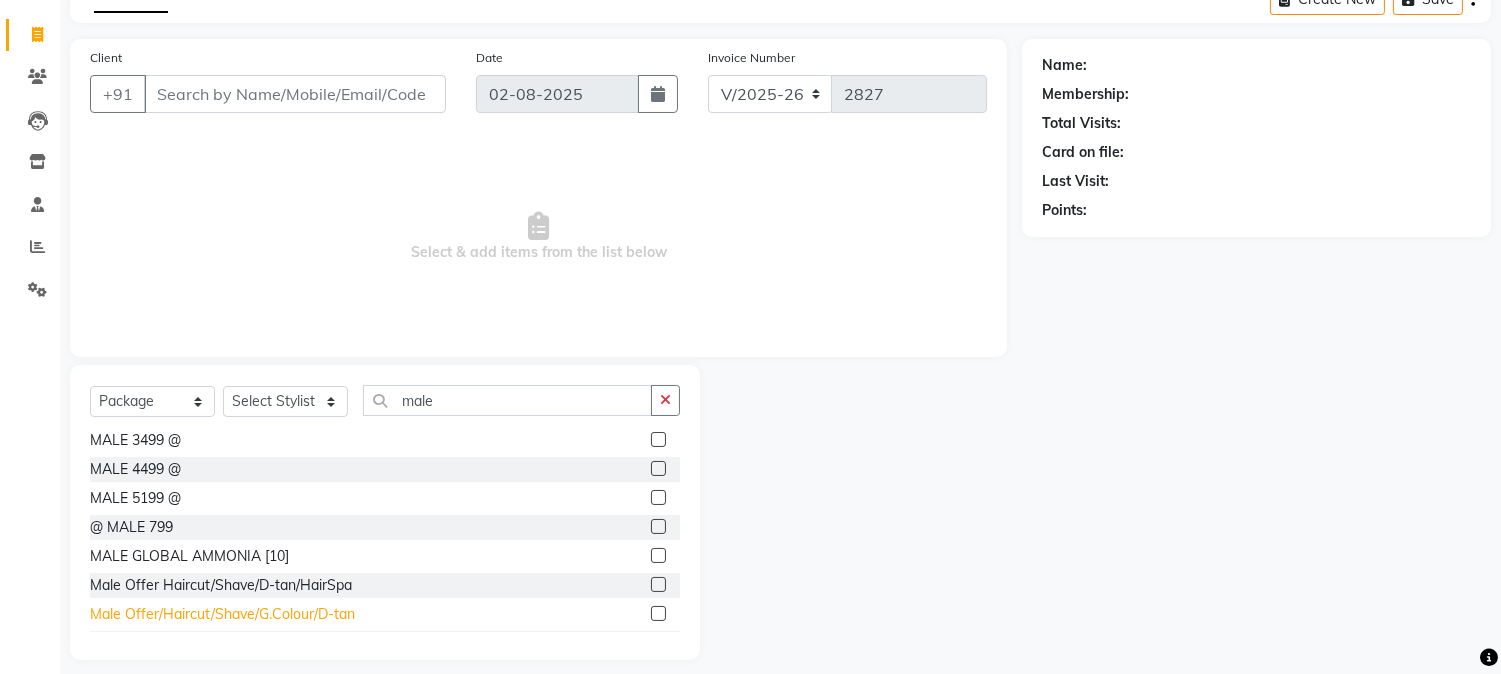 click on "Male Offer/Haircut/Shave/G.Colour/D-tan" 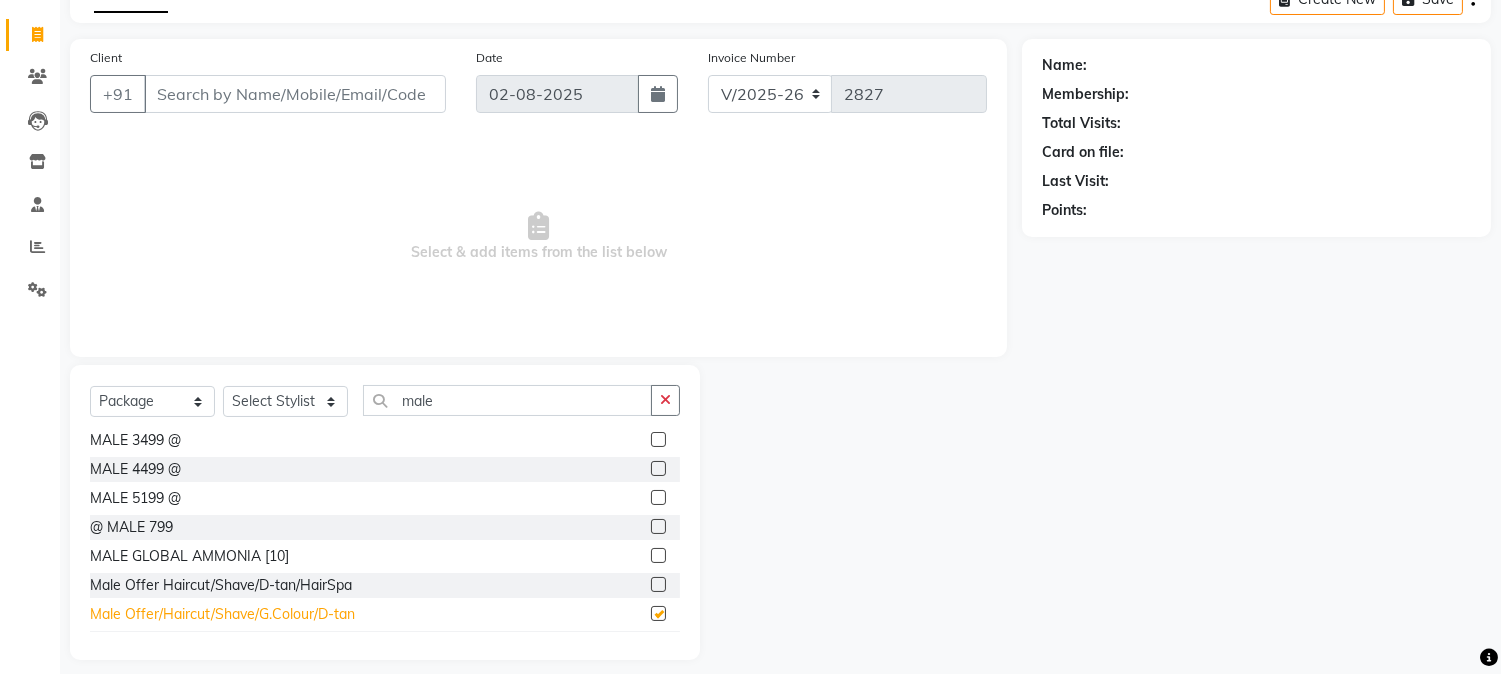 checkbox on "false" 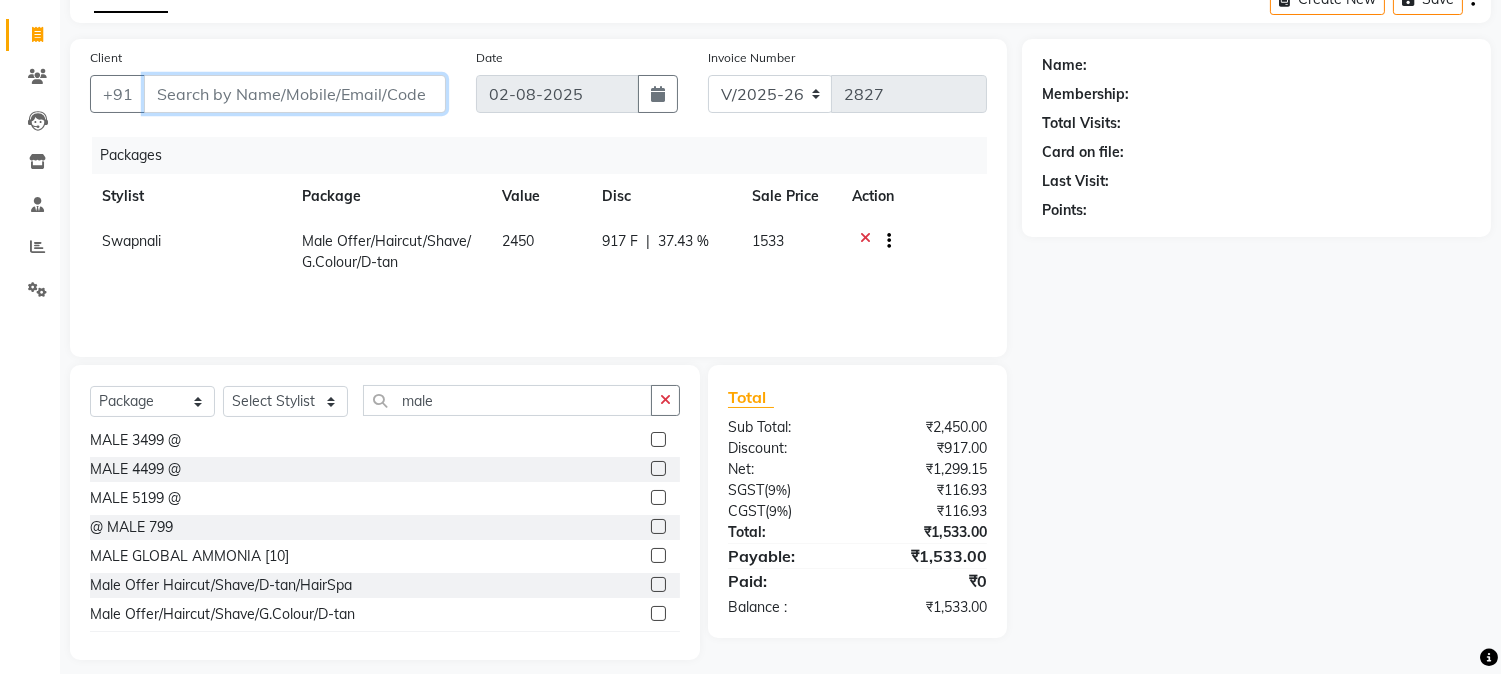 click on "Client" at bounding box center (295, 94) 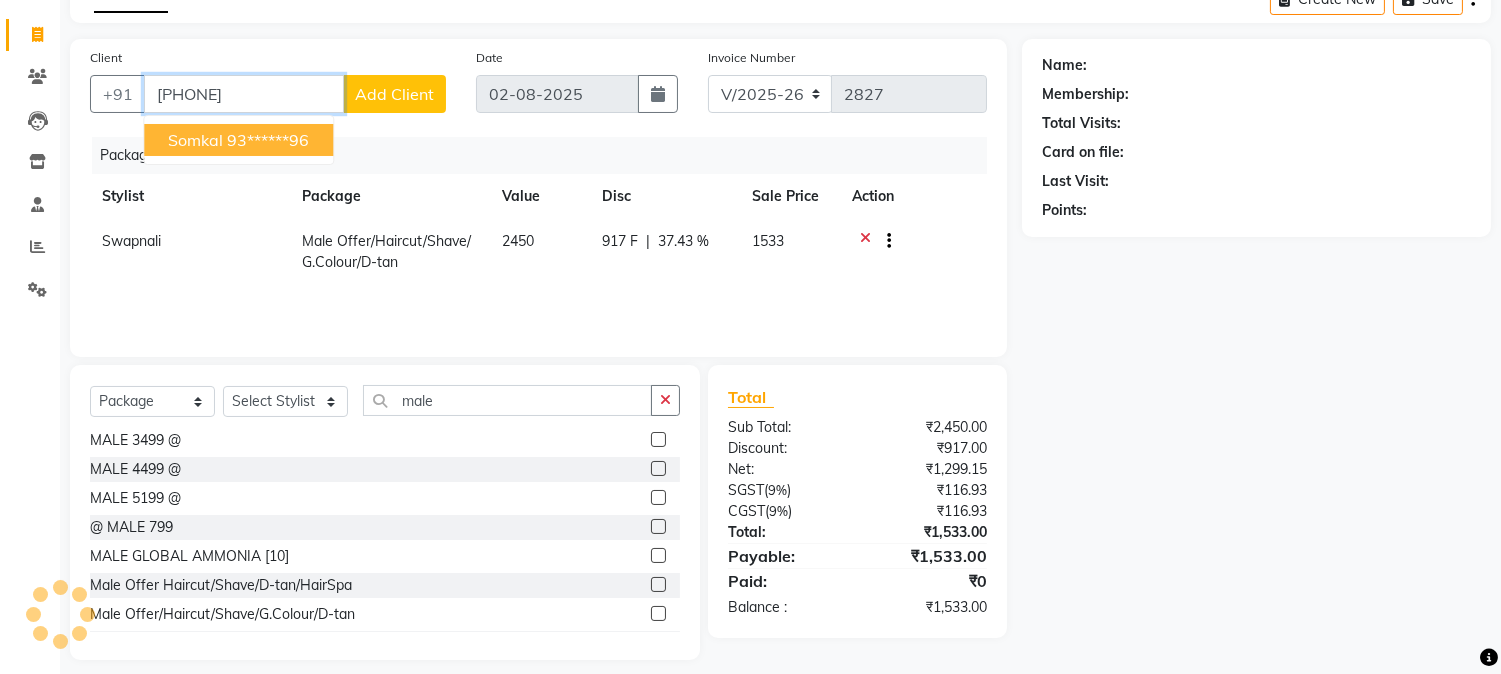 click on "93******96" at bounding box center [268, 140] 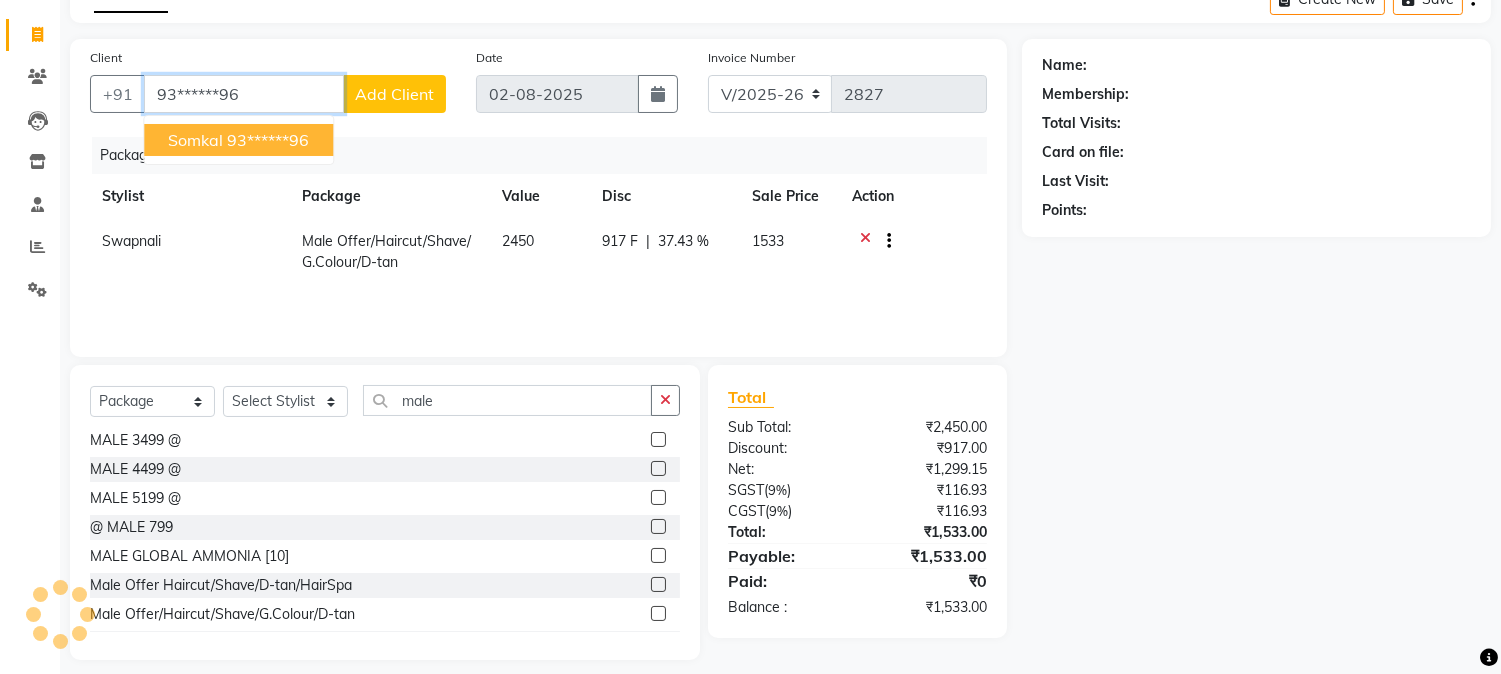 type on "93******96" 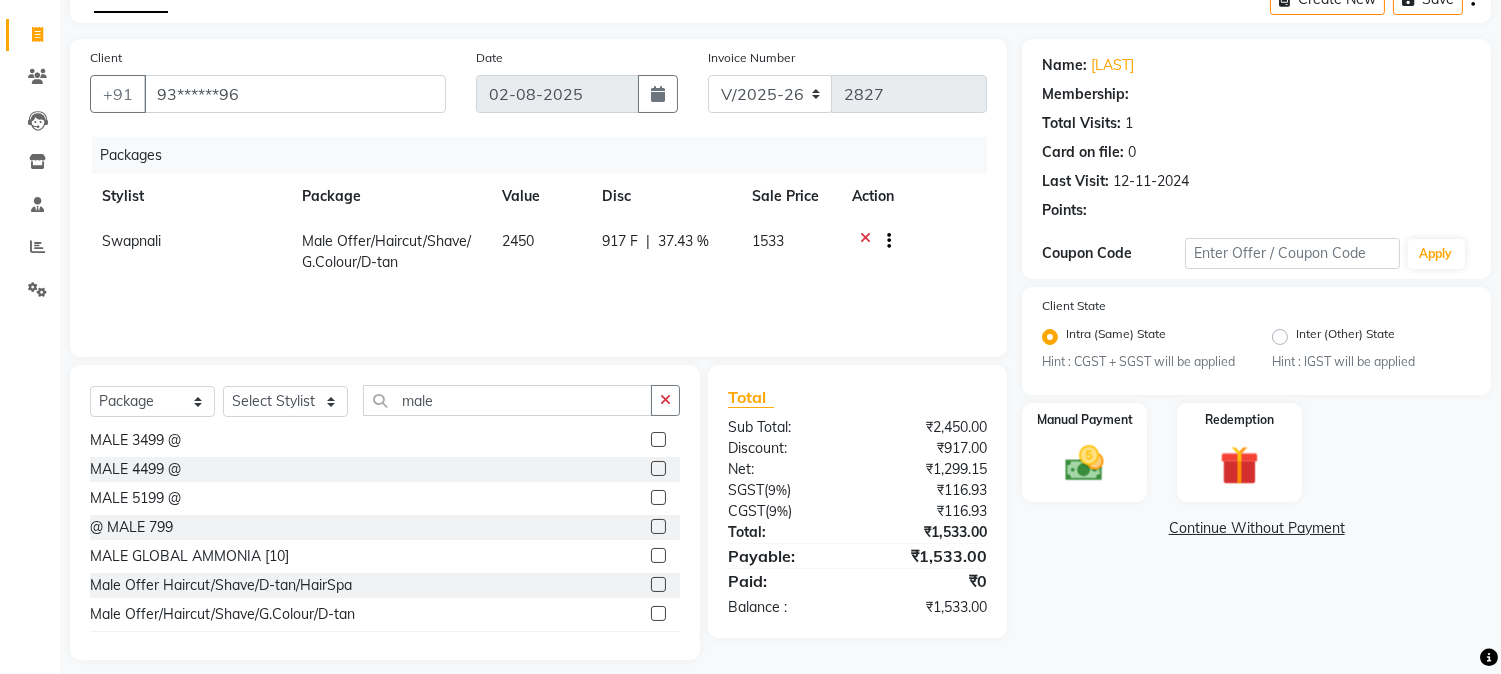 select on "1: Object" 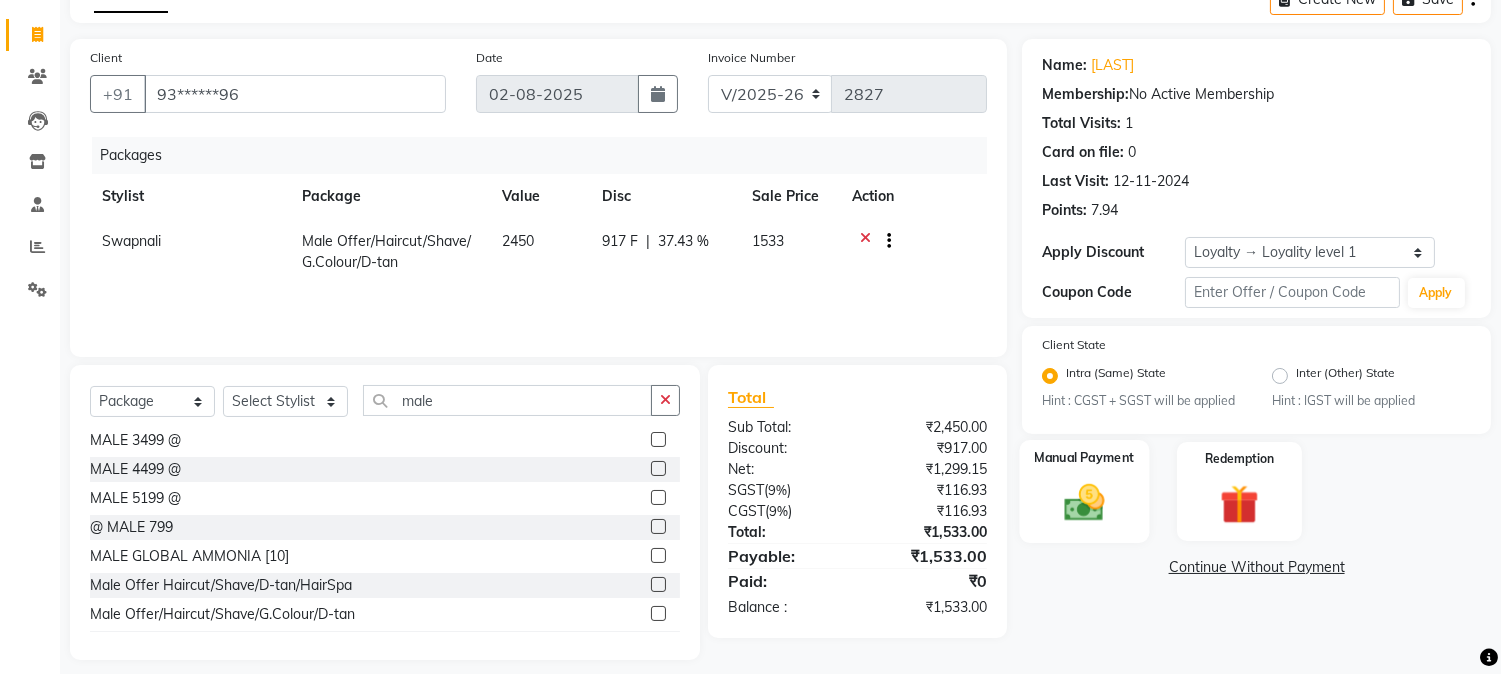 click on "Manual Payment" 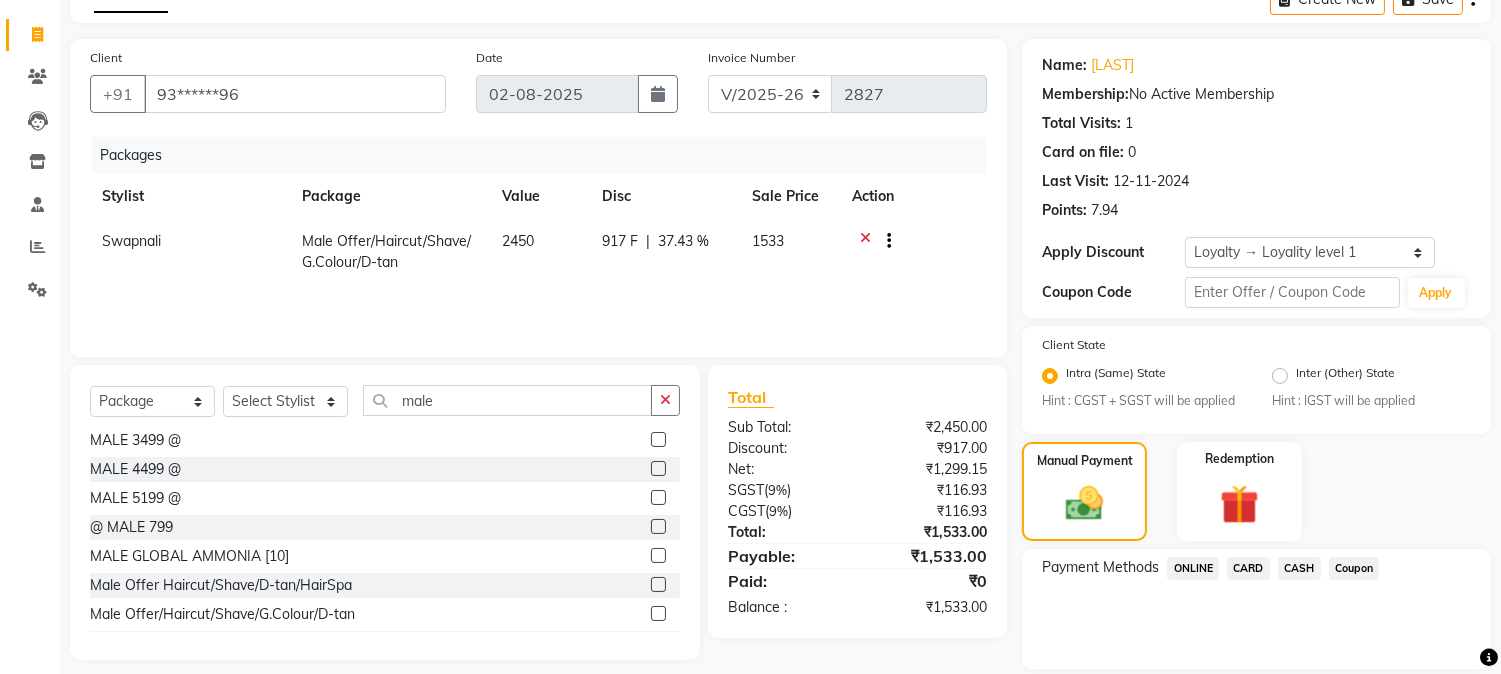 click on "ONLINE" 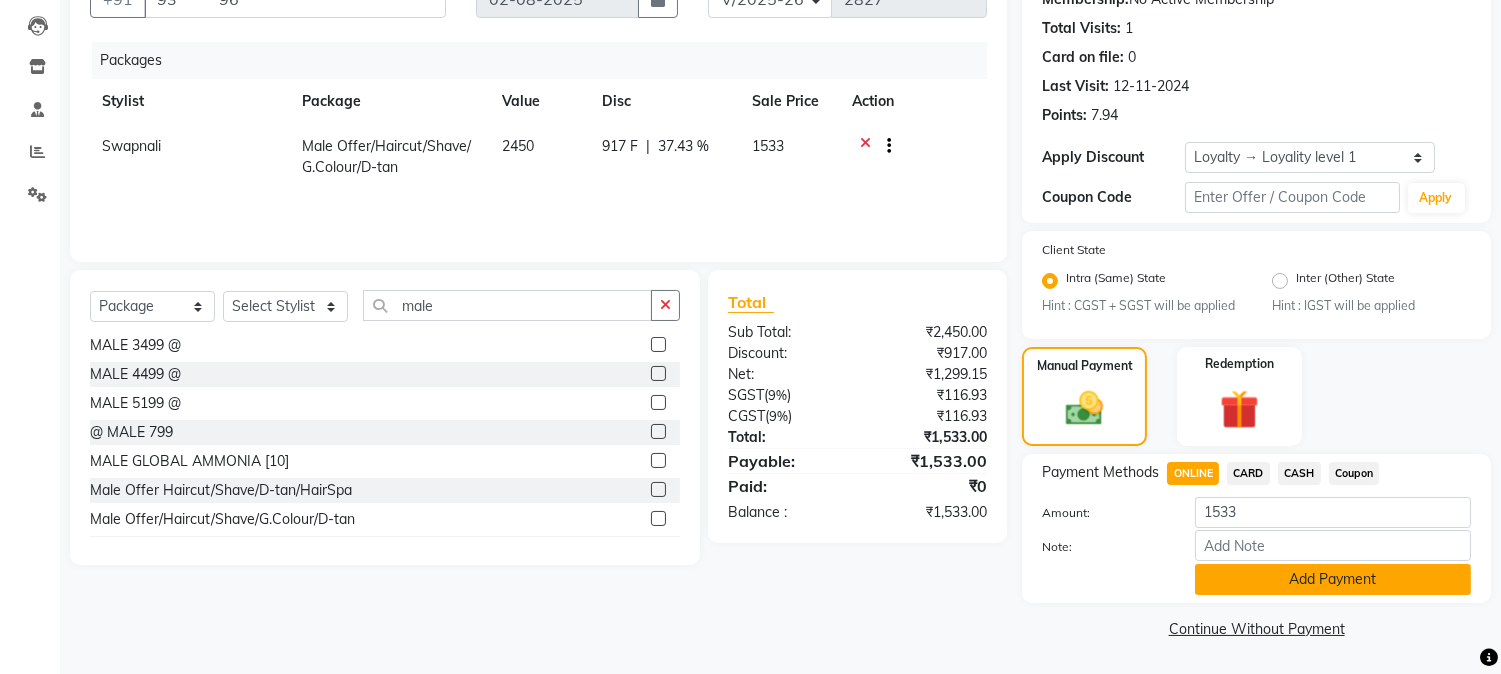 click on "Add Payment" 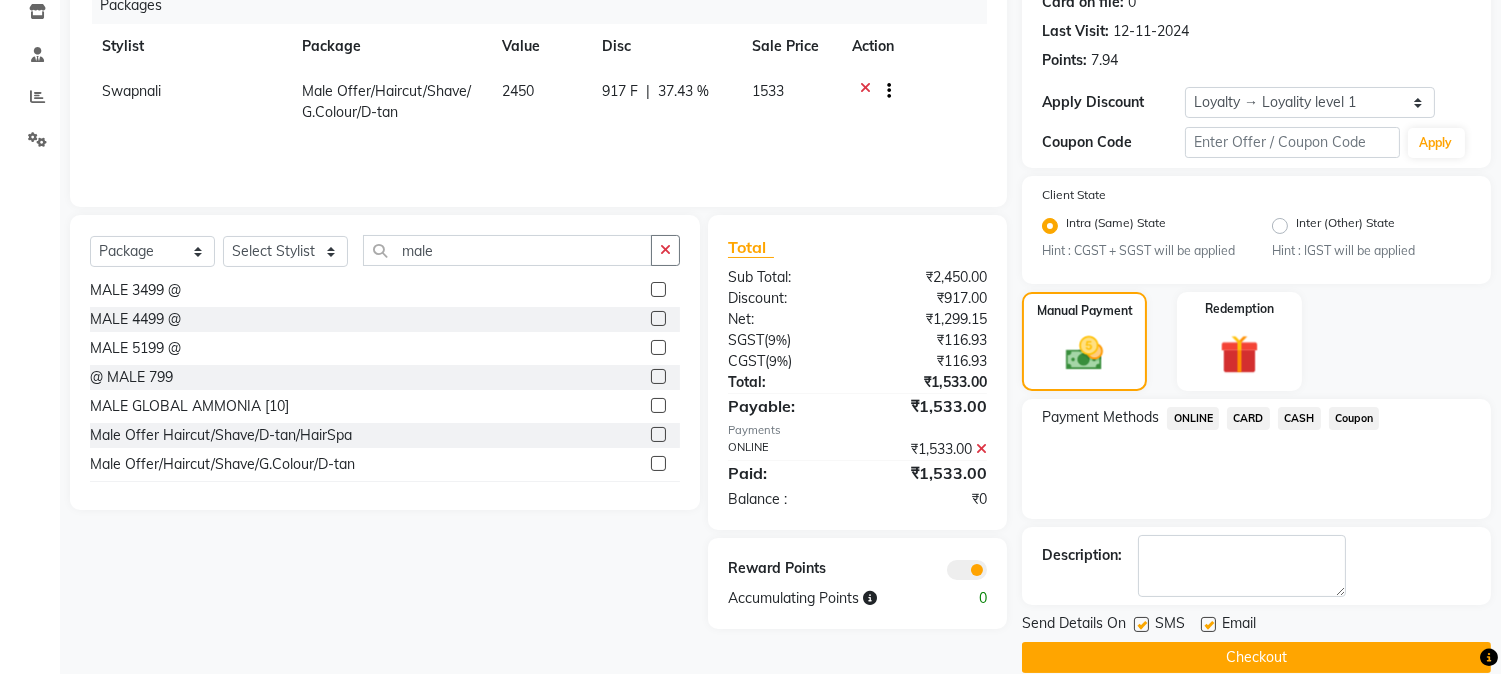 scroll, scrollTop: 290, scrollLeft: 0, axis: vertical 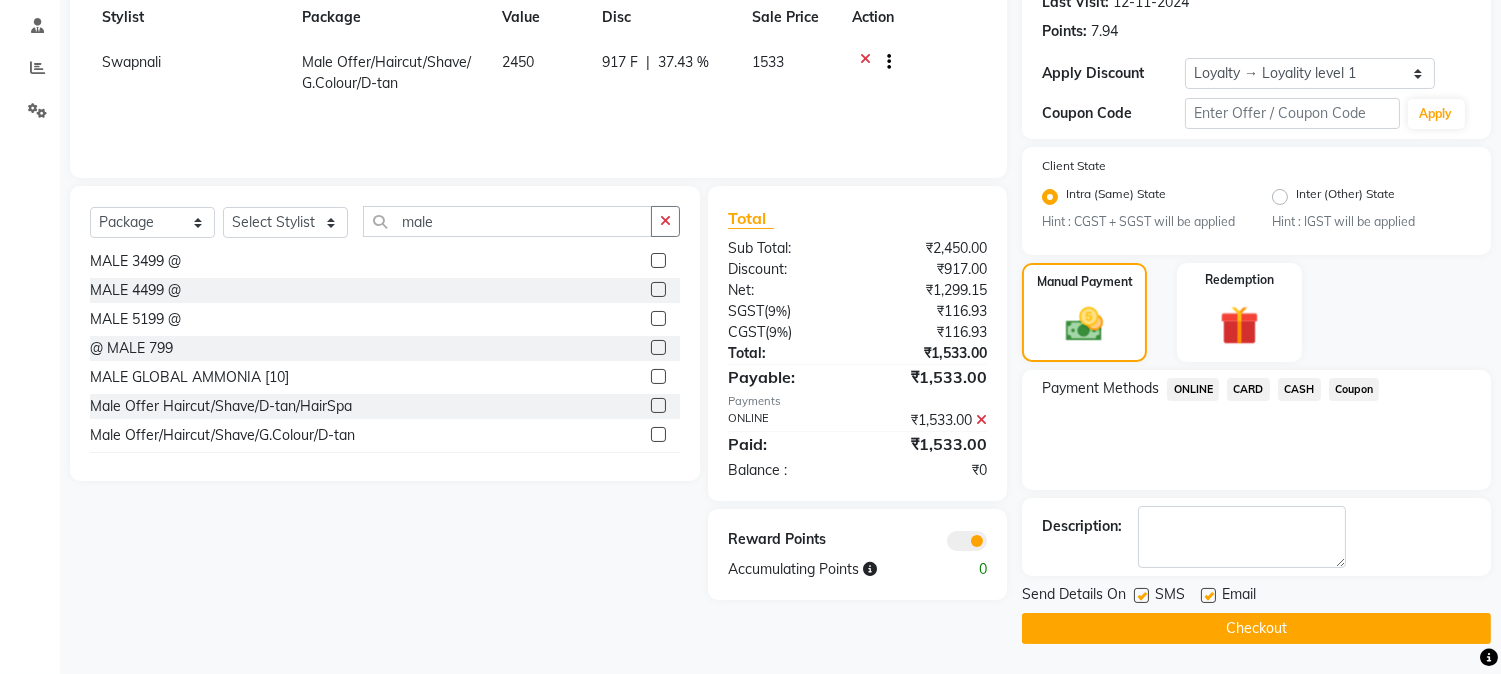 click on "Checkout" 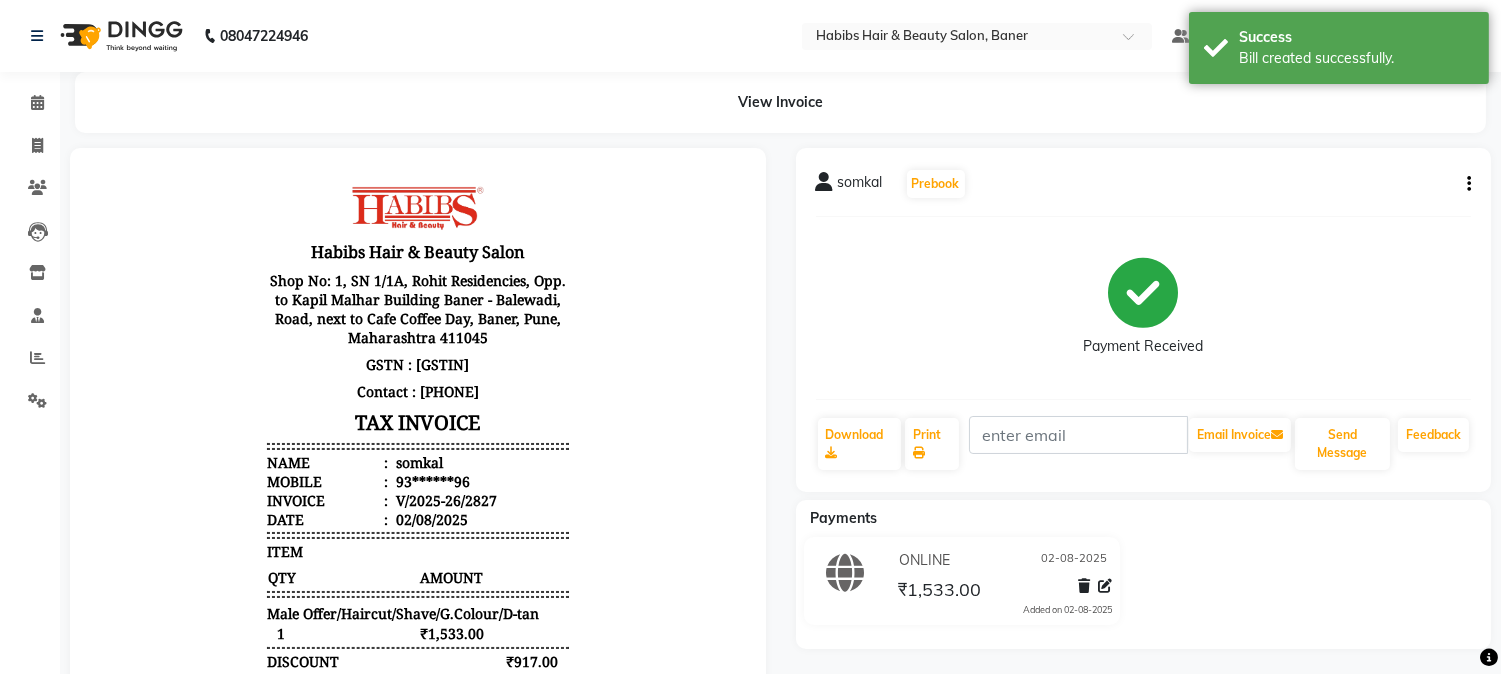 scroll, scrollTop: 0, scrollLeft: 0, axis: both 